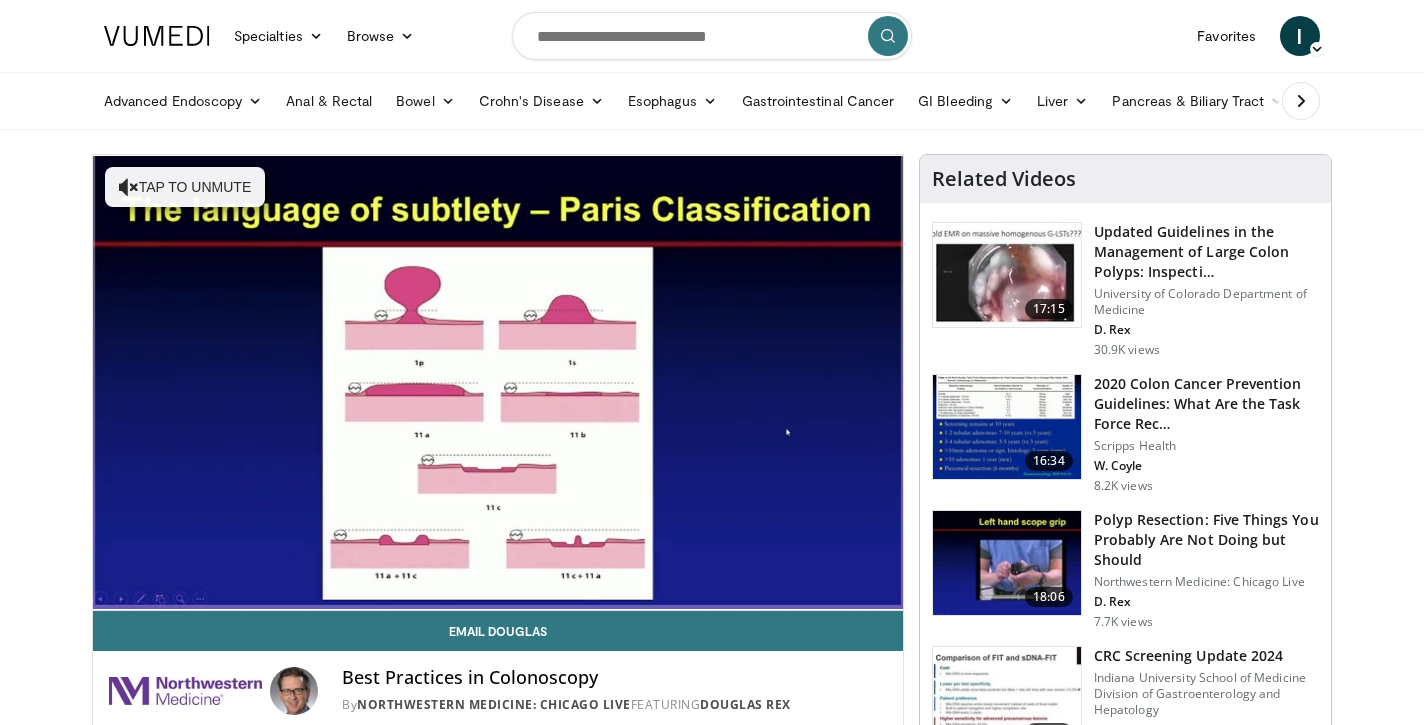 scroll, scrollTop: 0, scrollLeft: 0, axis: both 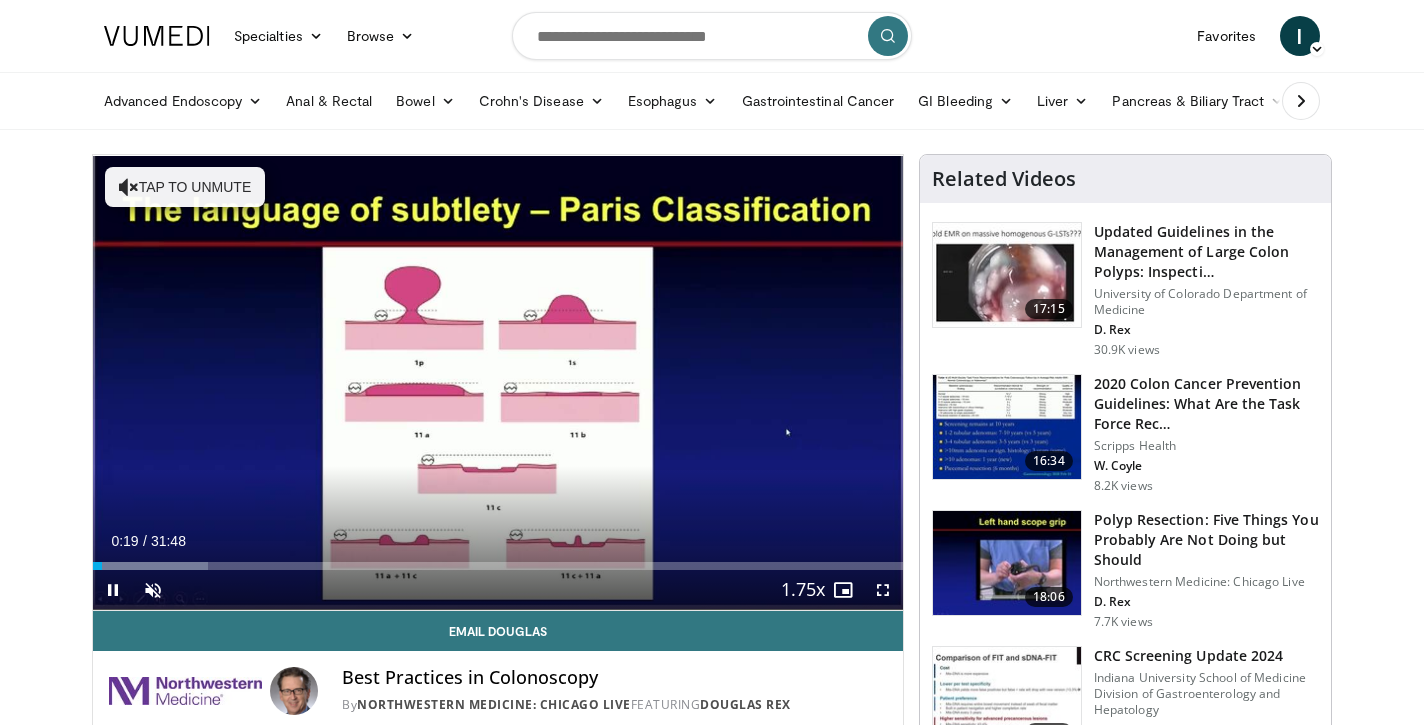 click at bounding box center (883, 590) 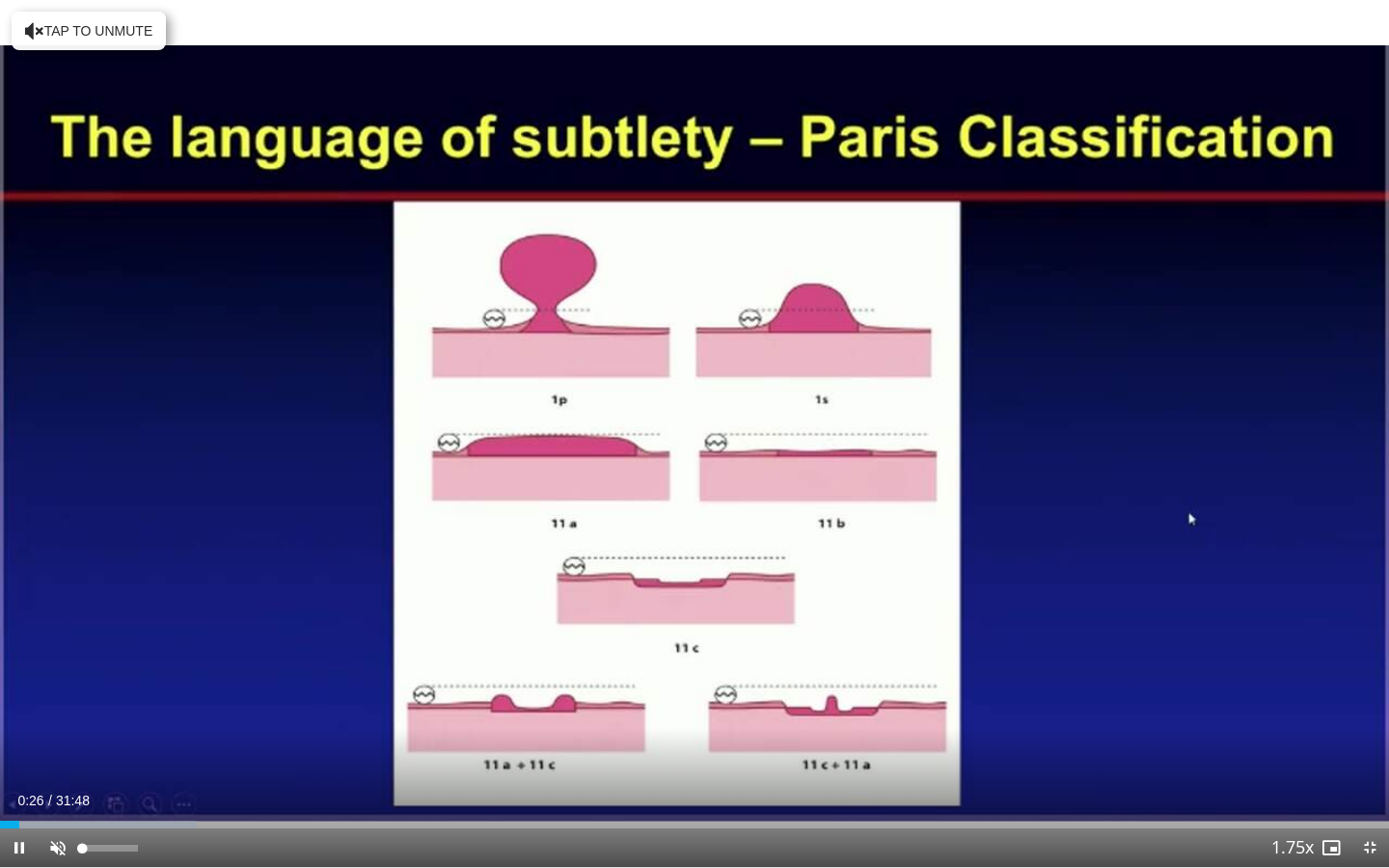 click at bounding box center (58, 848) 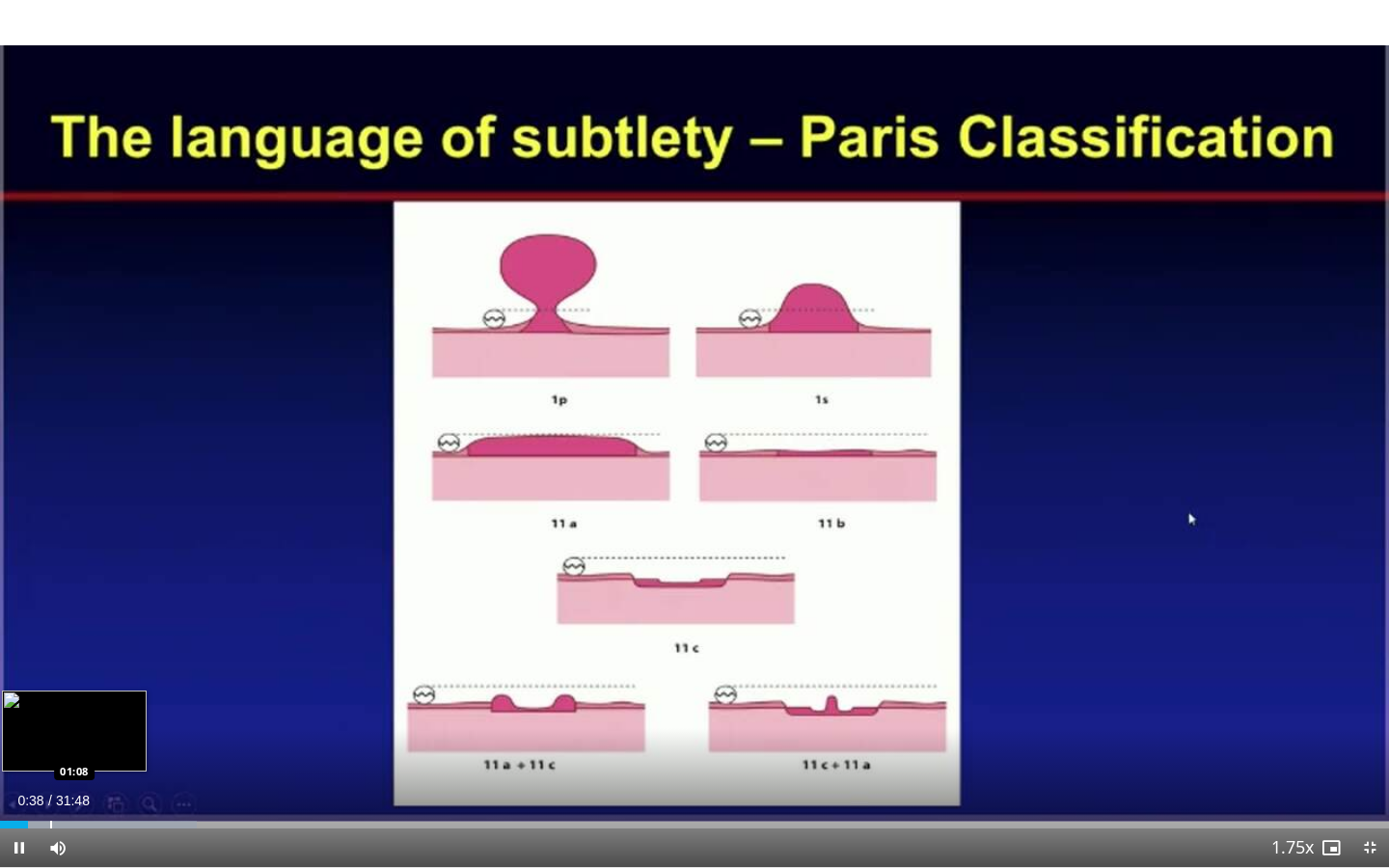 click at bounding box center (51, 825) 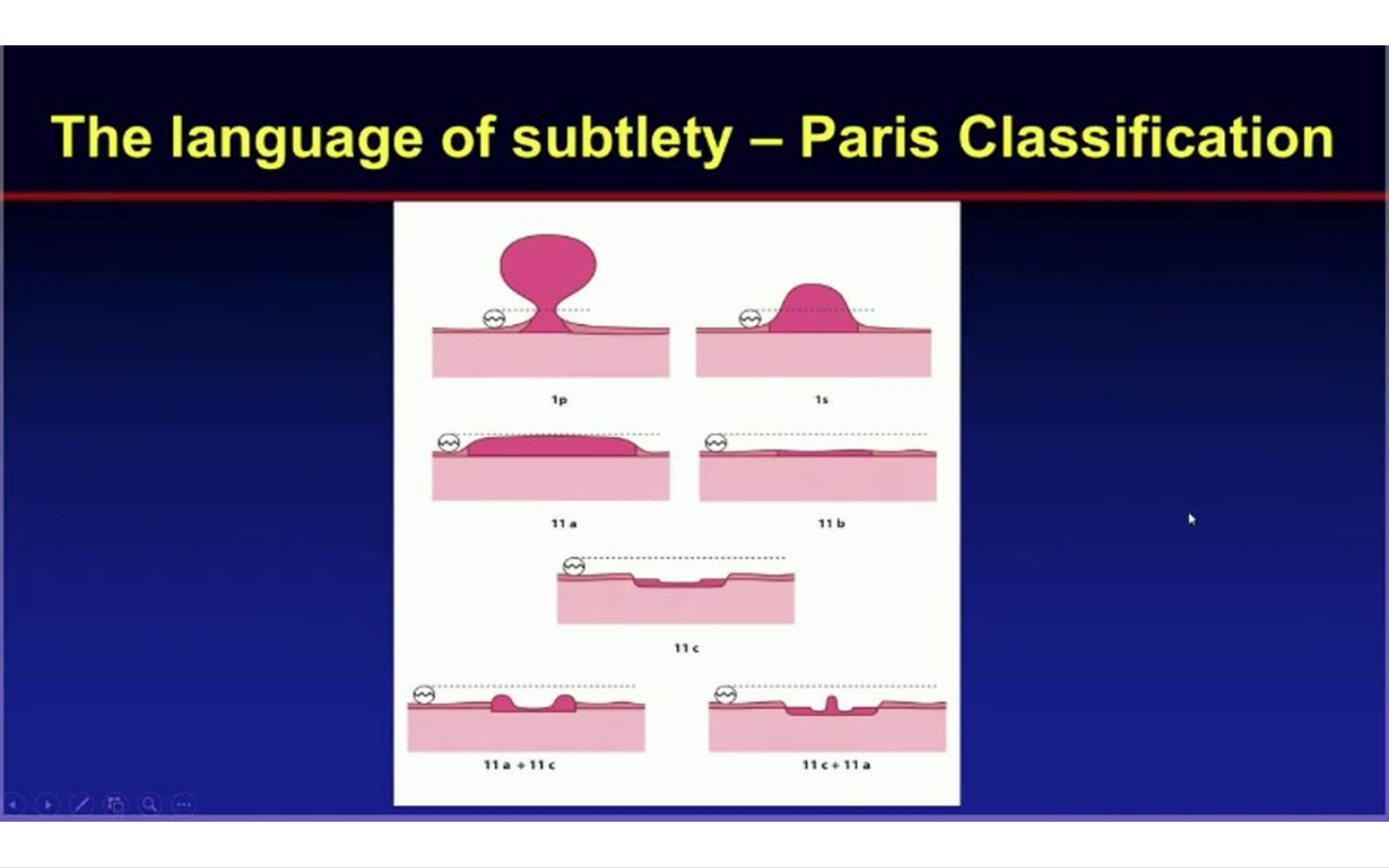 click on "10 seconds
Tap to unmute" at bounding box center [694, 433] 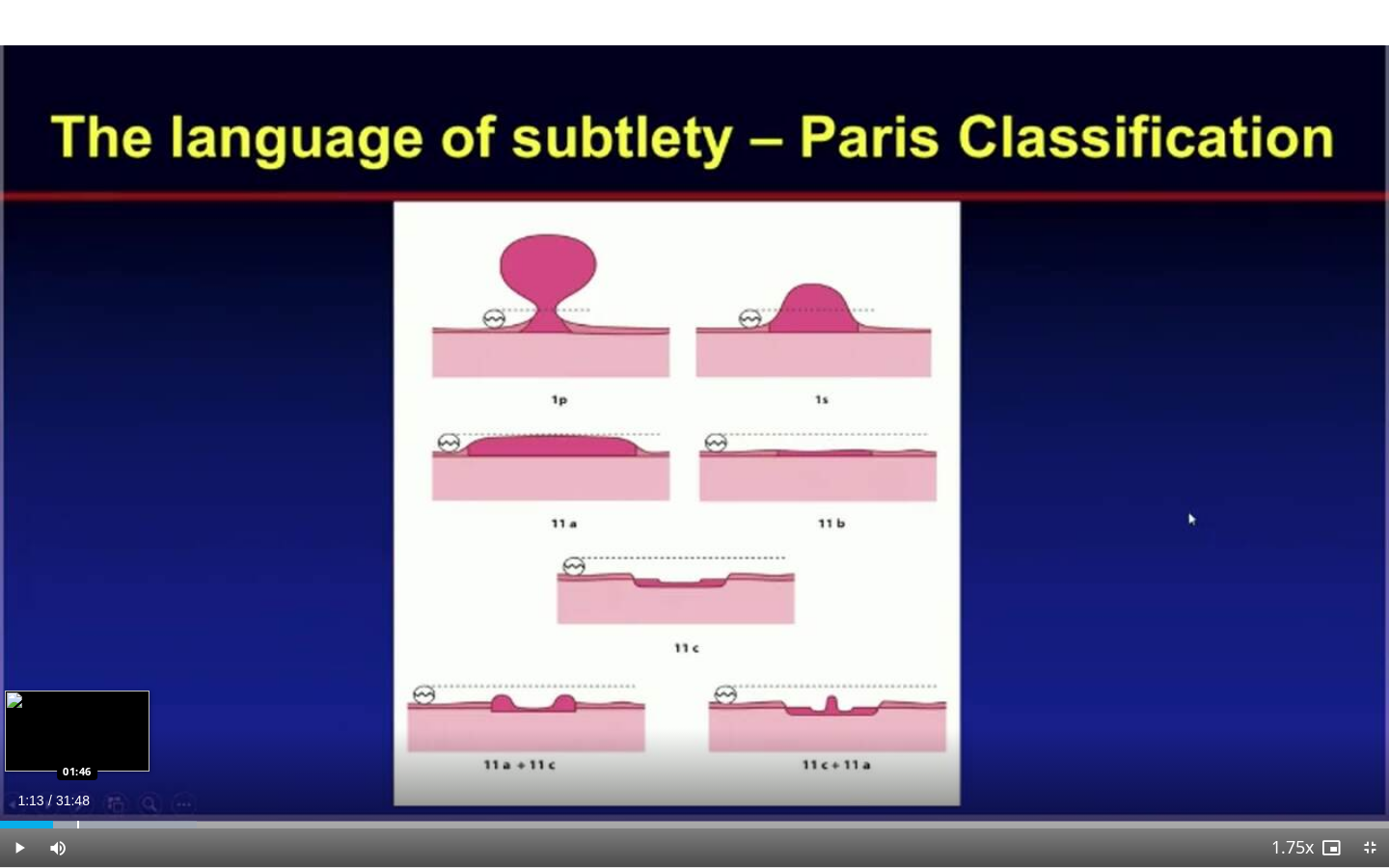 click at bounding box center (78, 825) 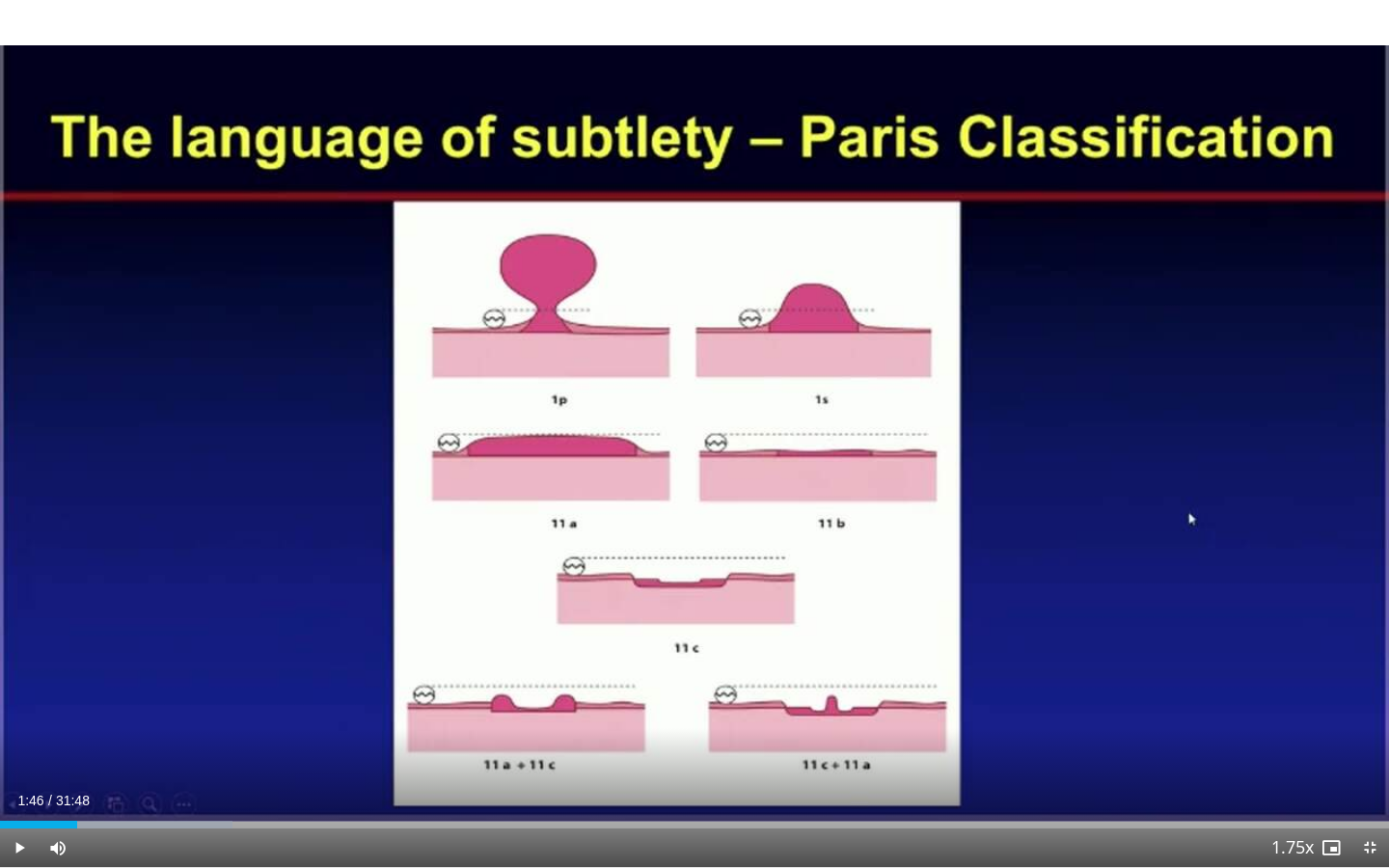 click at bounding box center (19, 848) 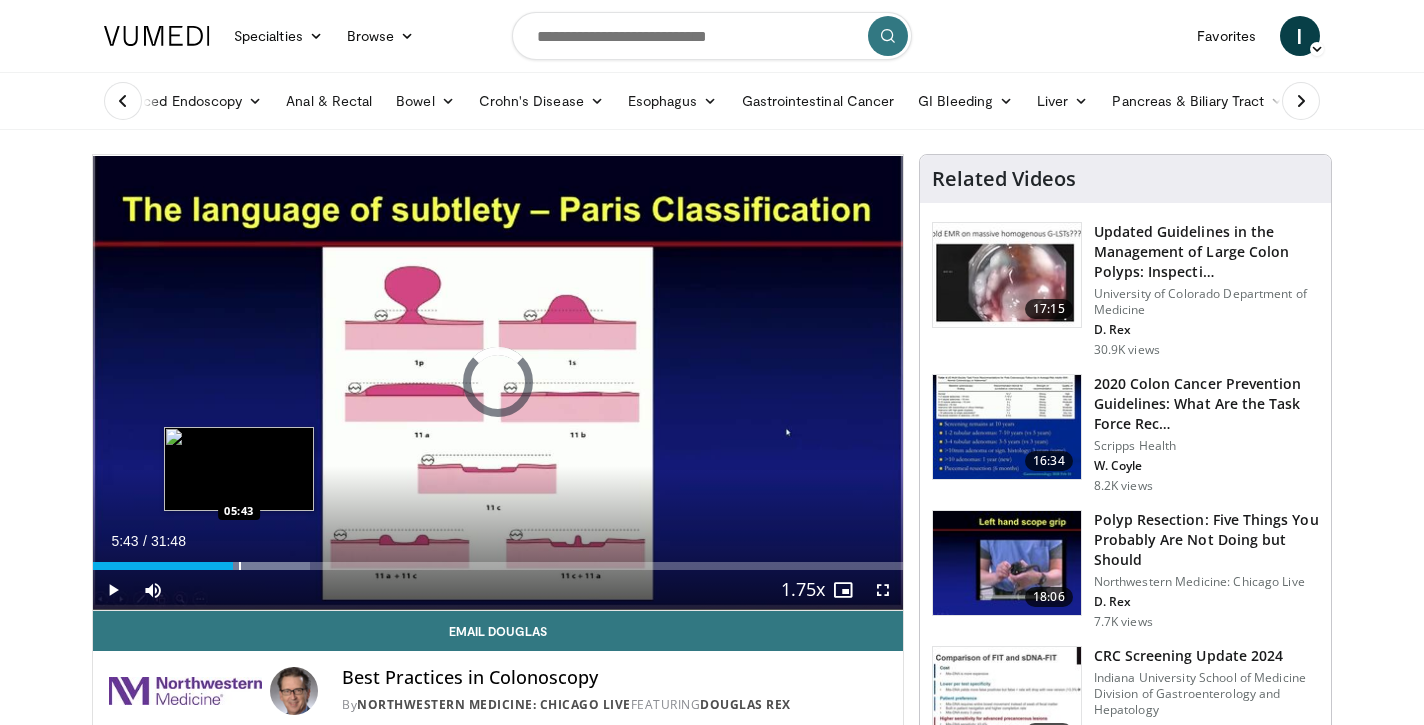 click at bounding box center (240, 566) 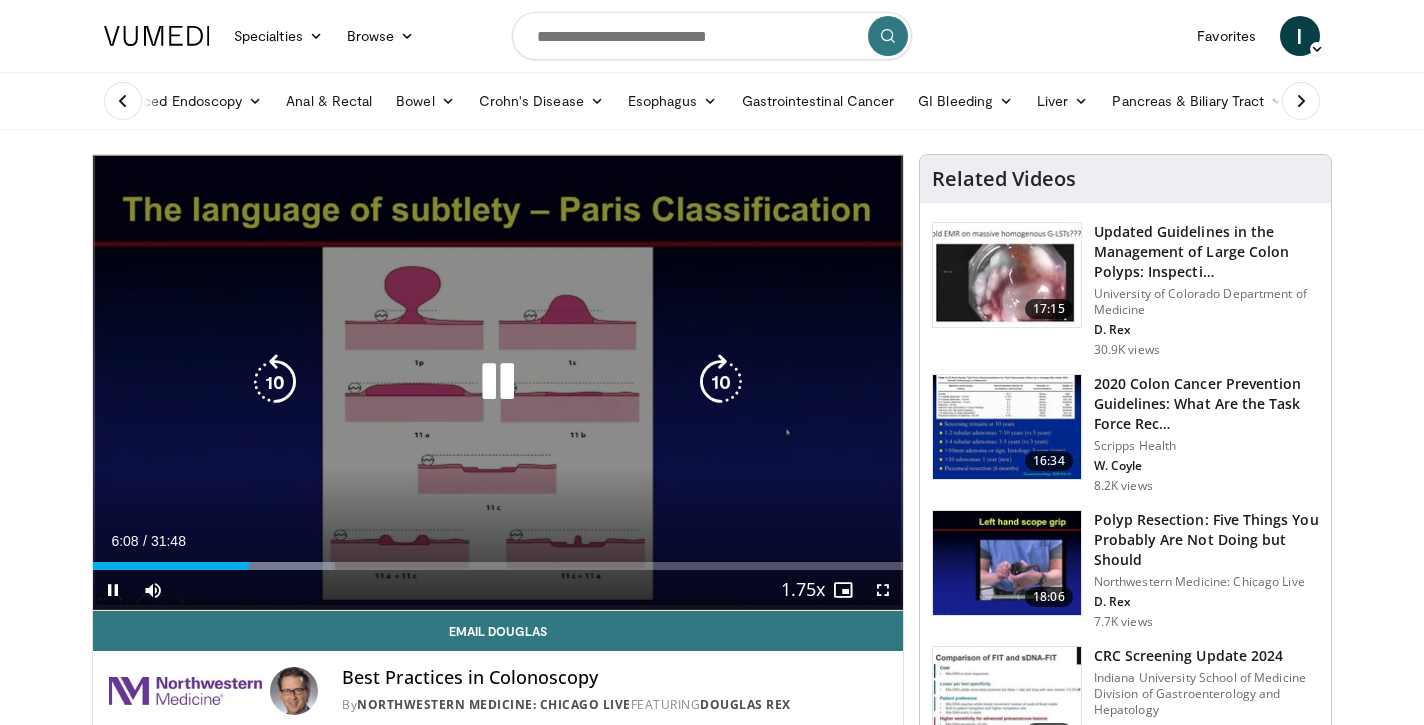 click at bounding box center [721, 382] 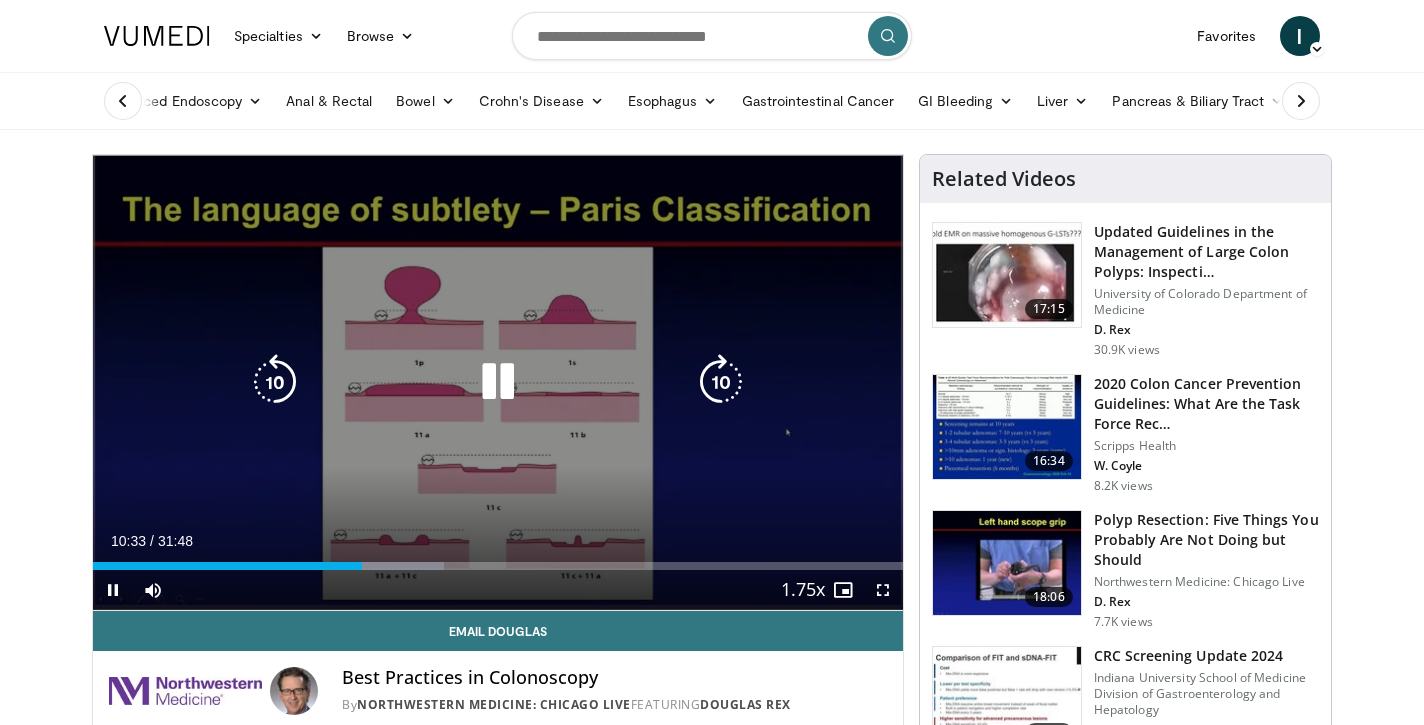 click at bounding box center (721, 382) 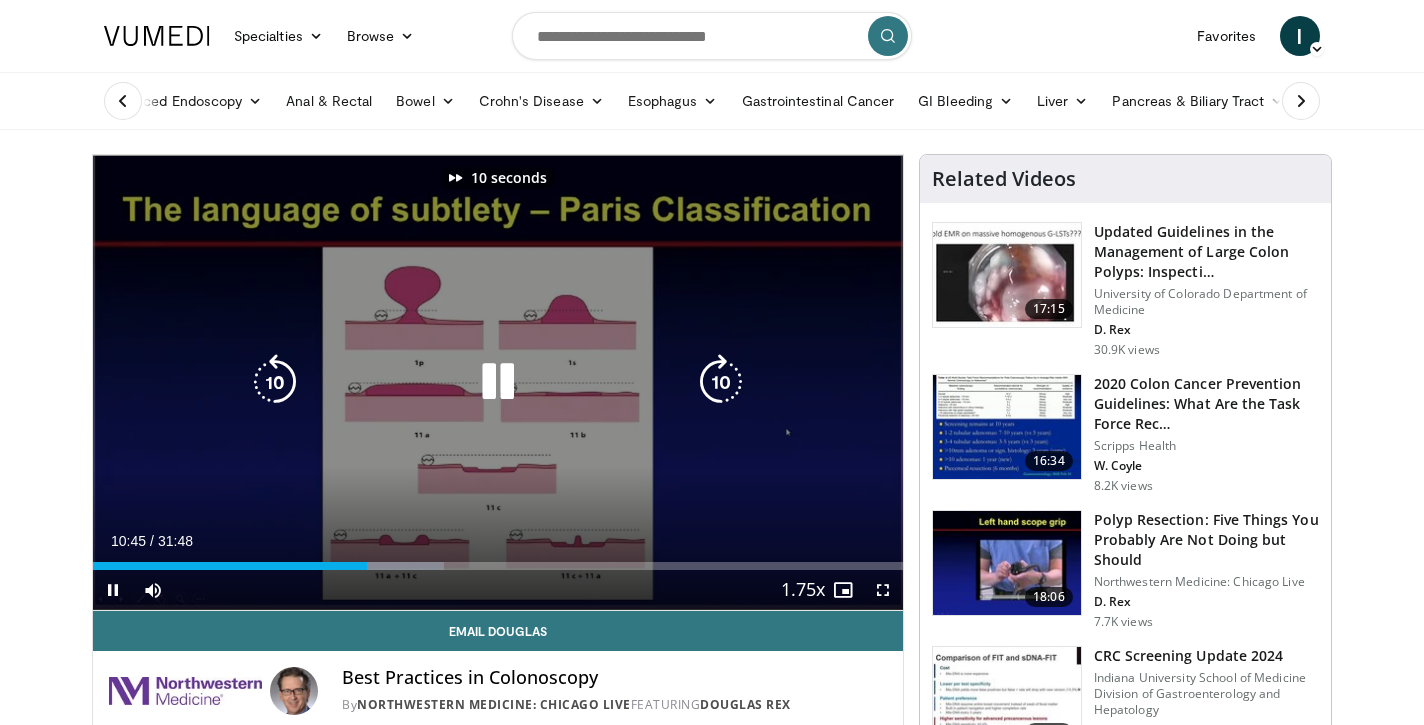 click at bounding box center (721, 382) 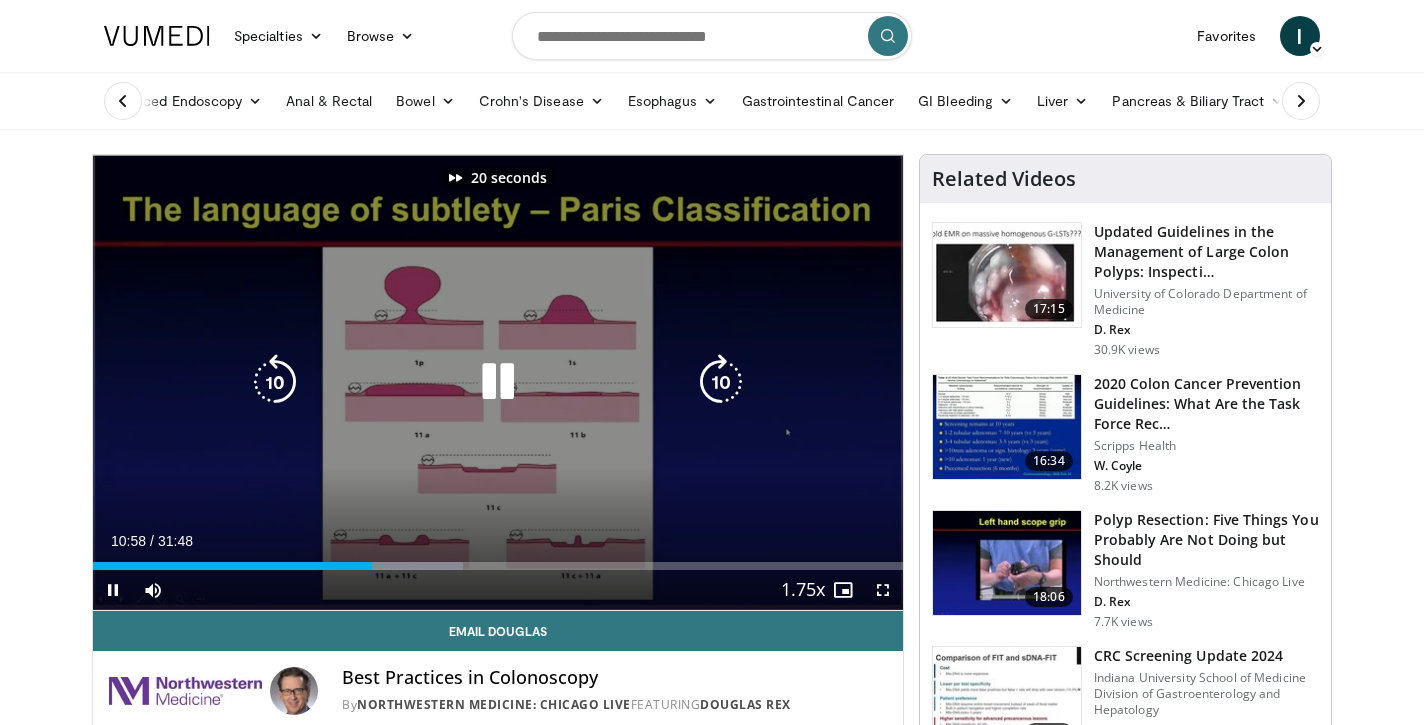 click at bounding box center (721, 382) 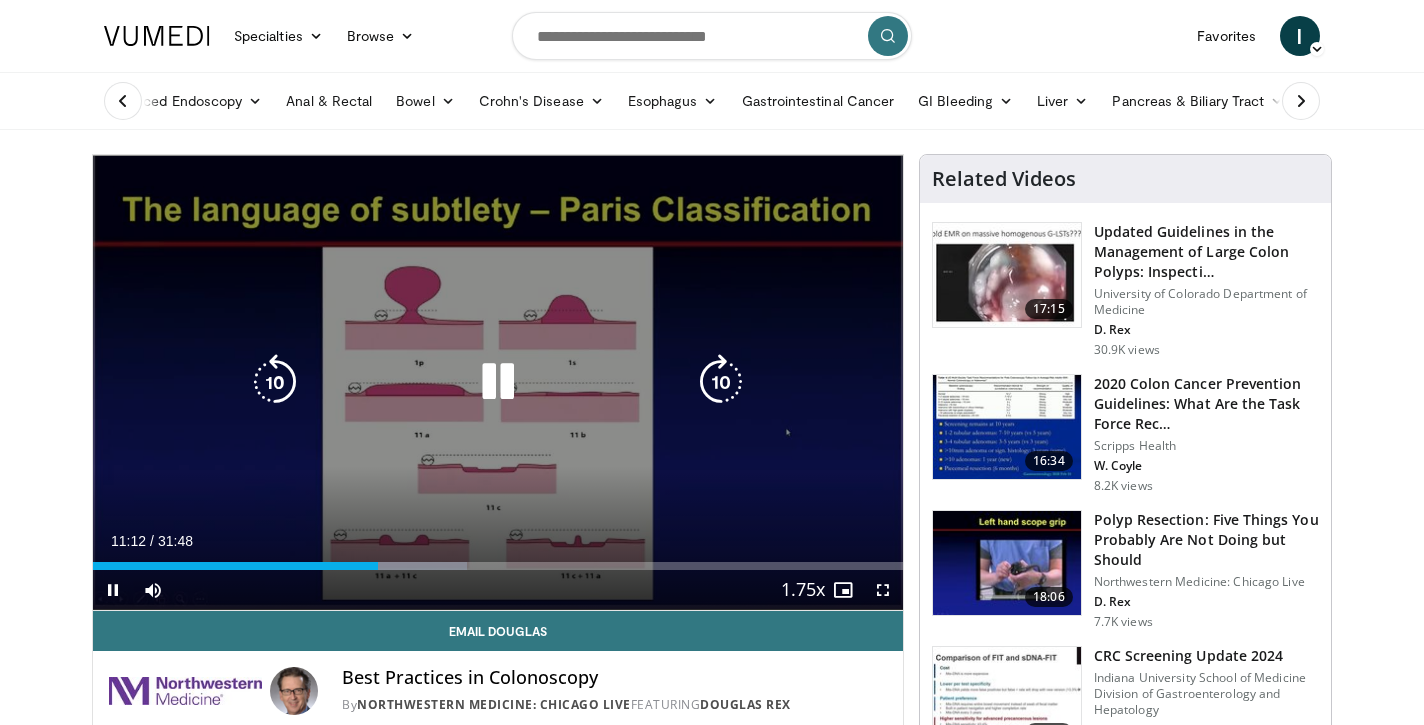 click at bounding box center (721, 382) 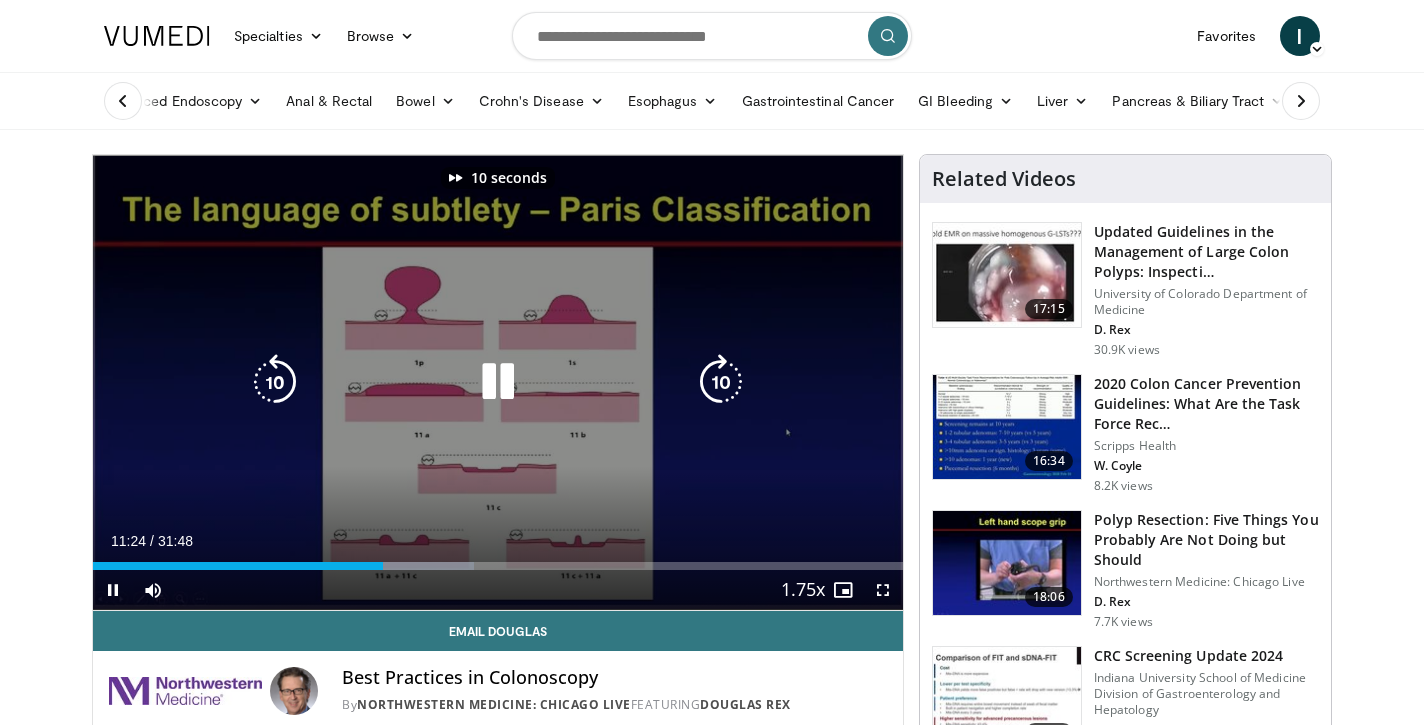 click at bounding box center [721, 382] 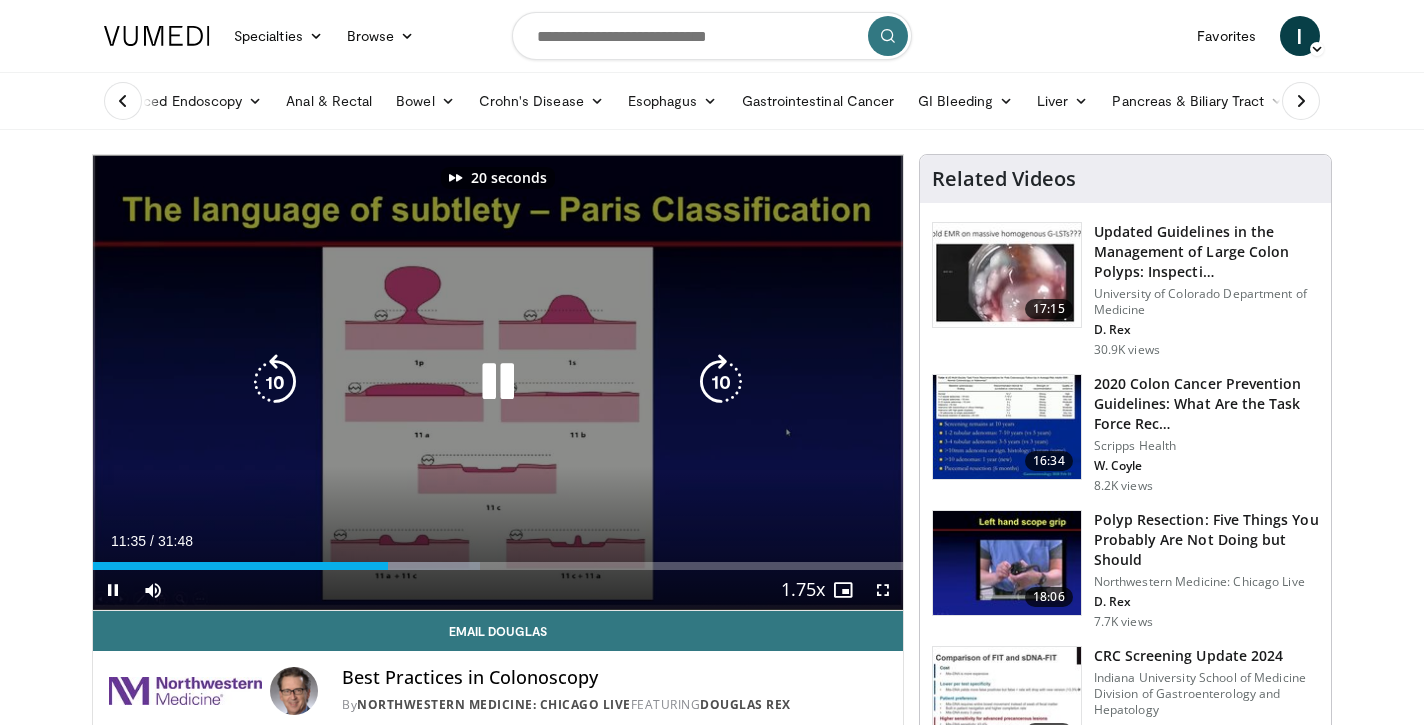 click at bounding box center (721, 382) 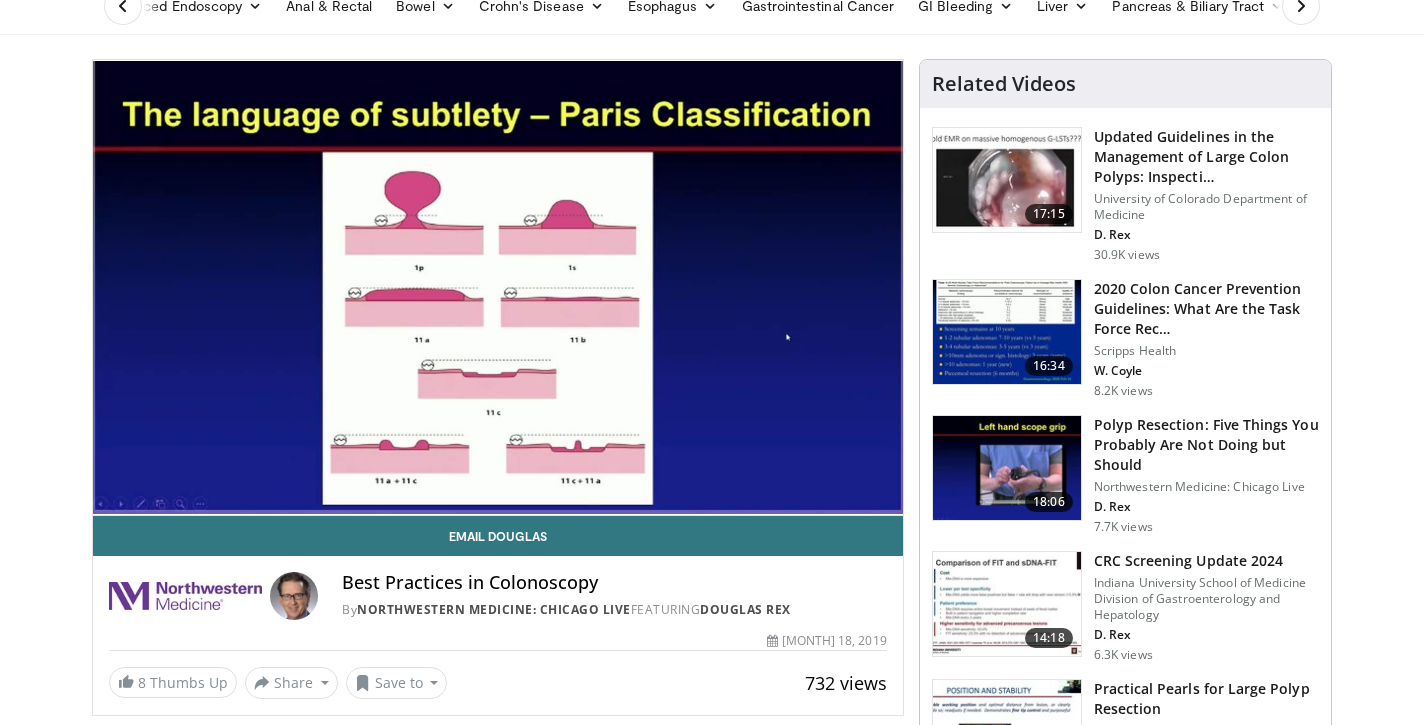 scroll, scrollTop: 70, scrollLeft: 0, axis: vertical 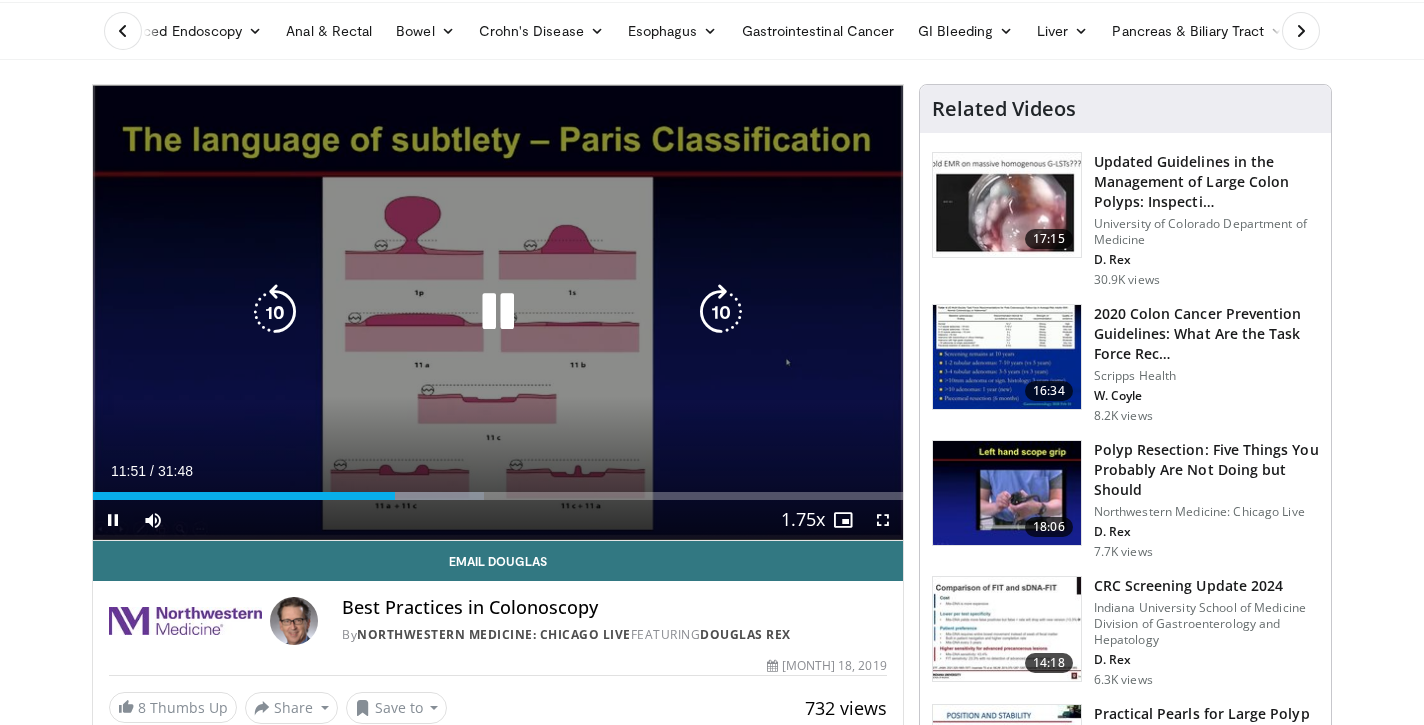 click at bounding box center [721, 312] 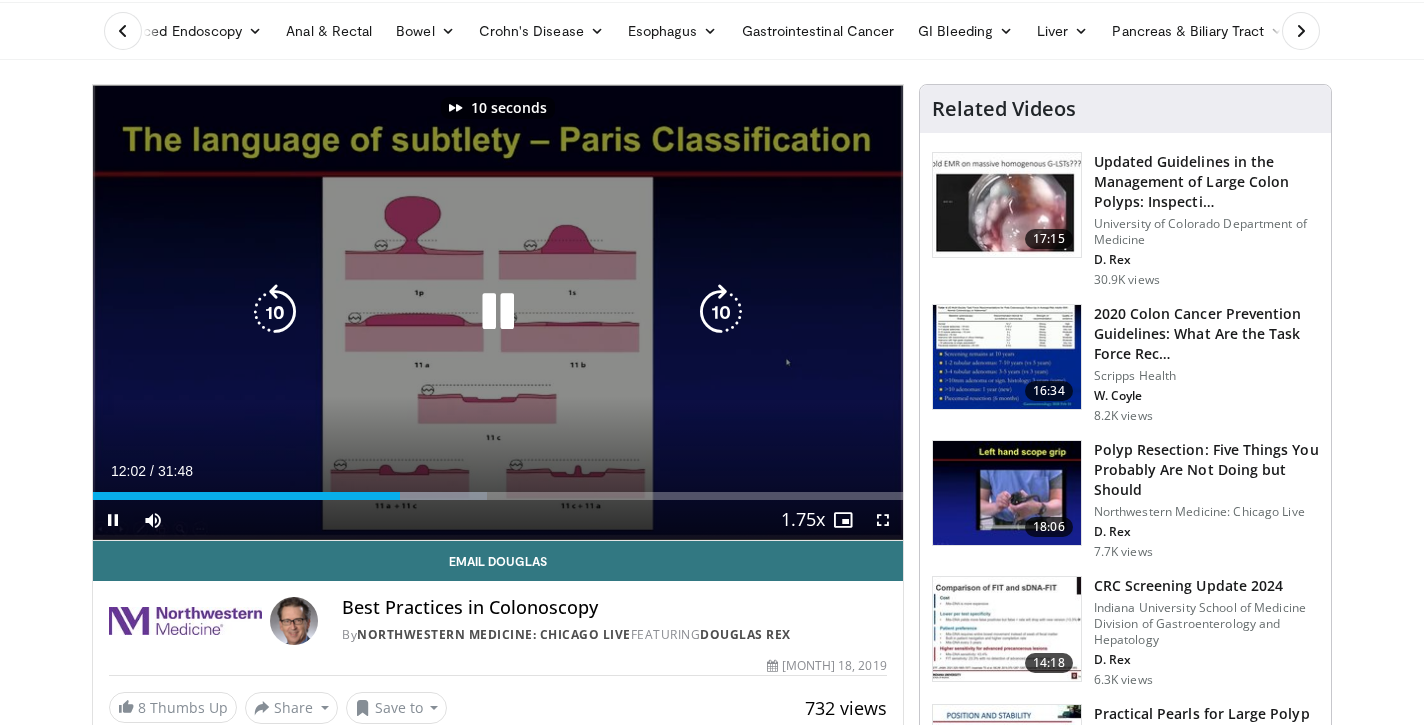 click at bounding box center (721, 312) 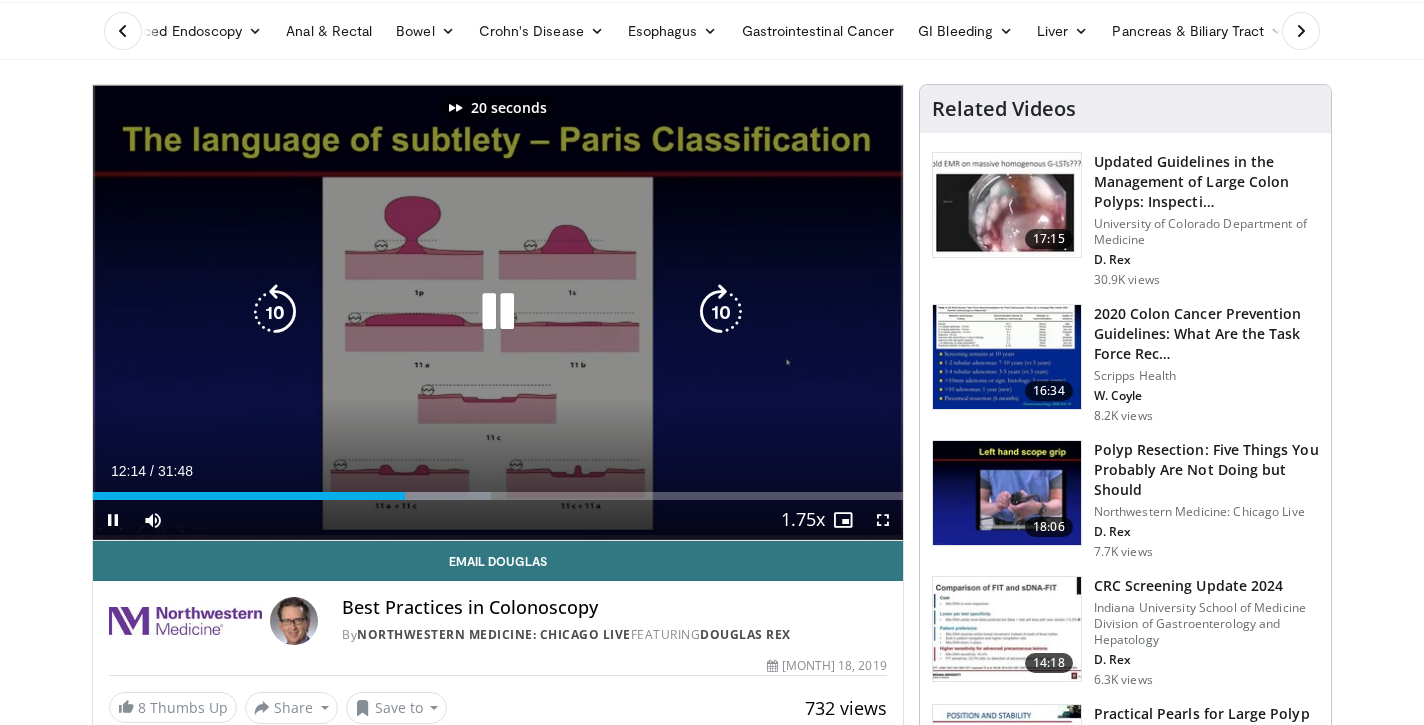 click at bounding box center (721, 312) 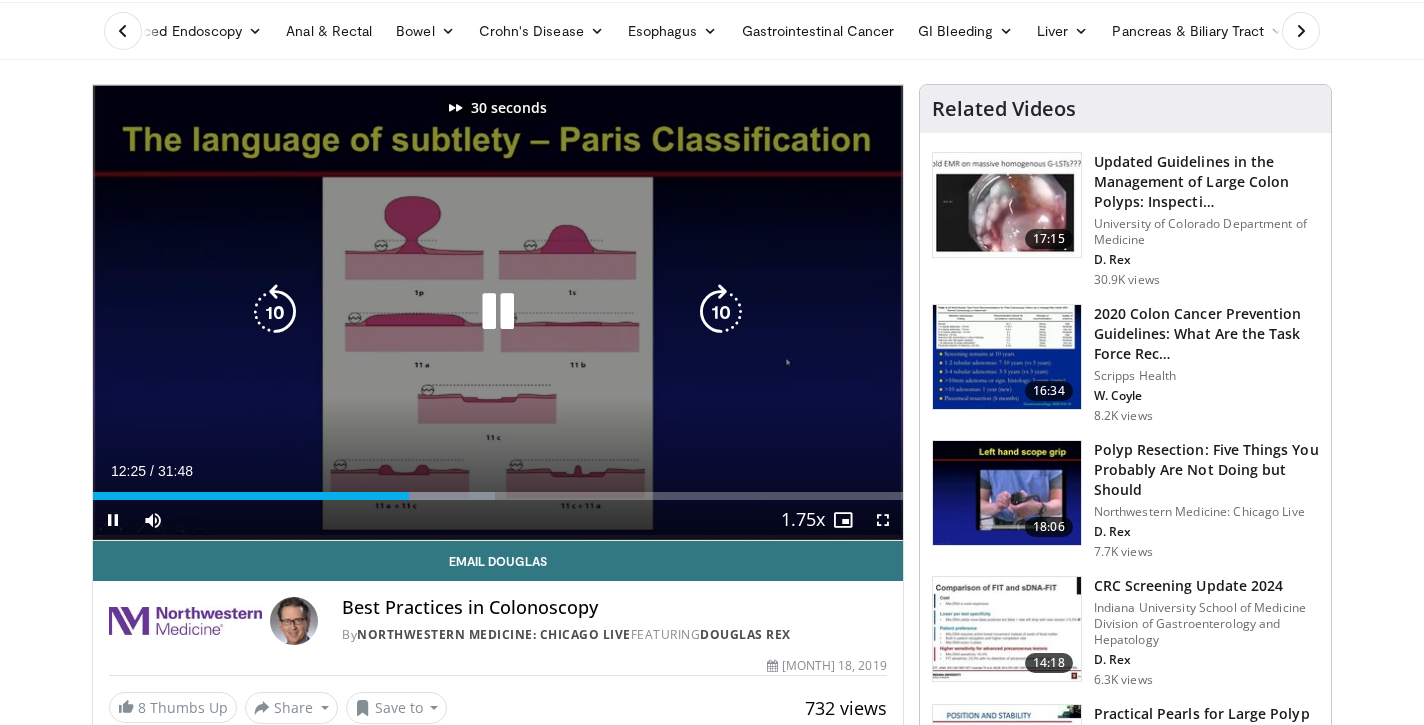 click at bounding box center (721, 312) 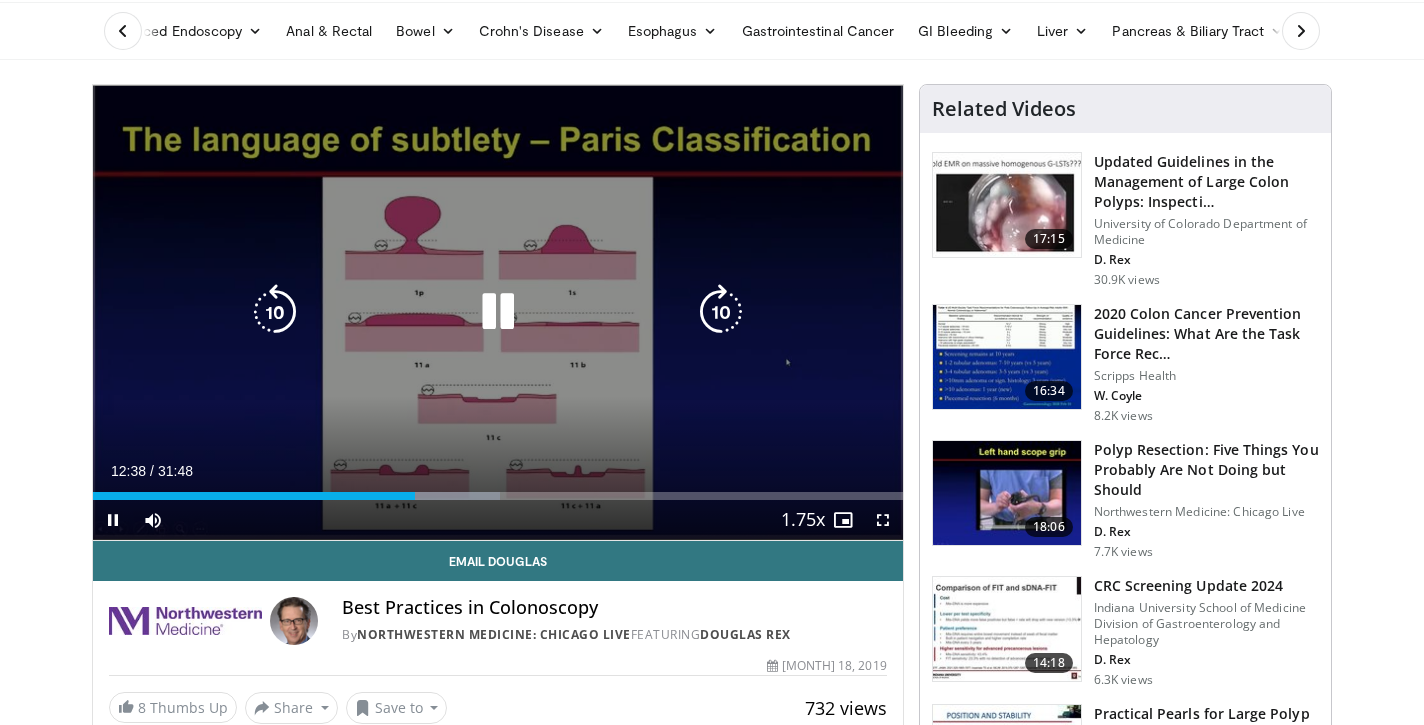 click at bounding box center [721, 312] 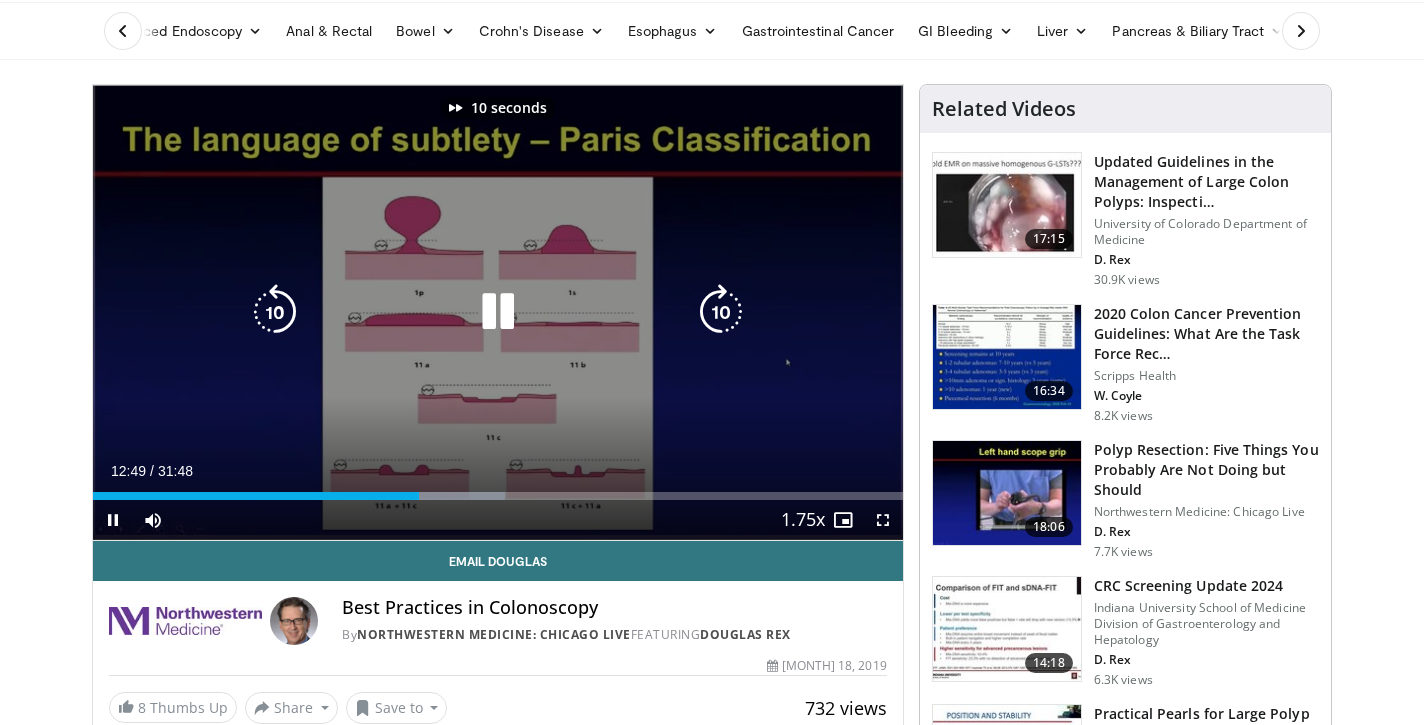 click at bounding box center [721, 312] 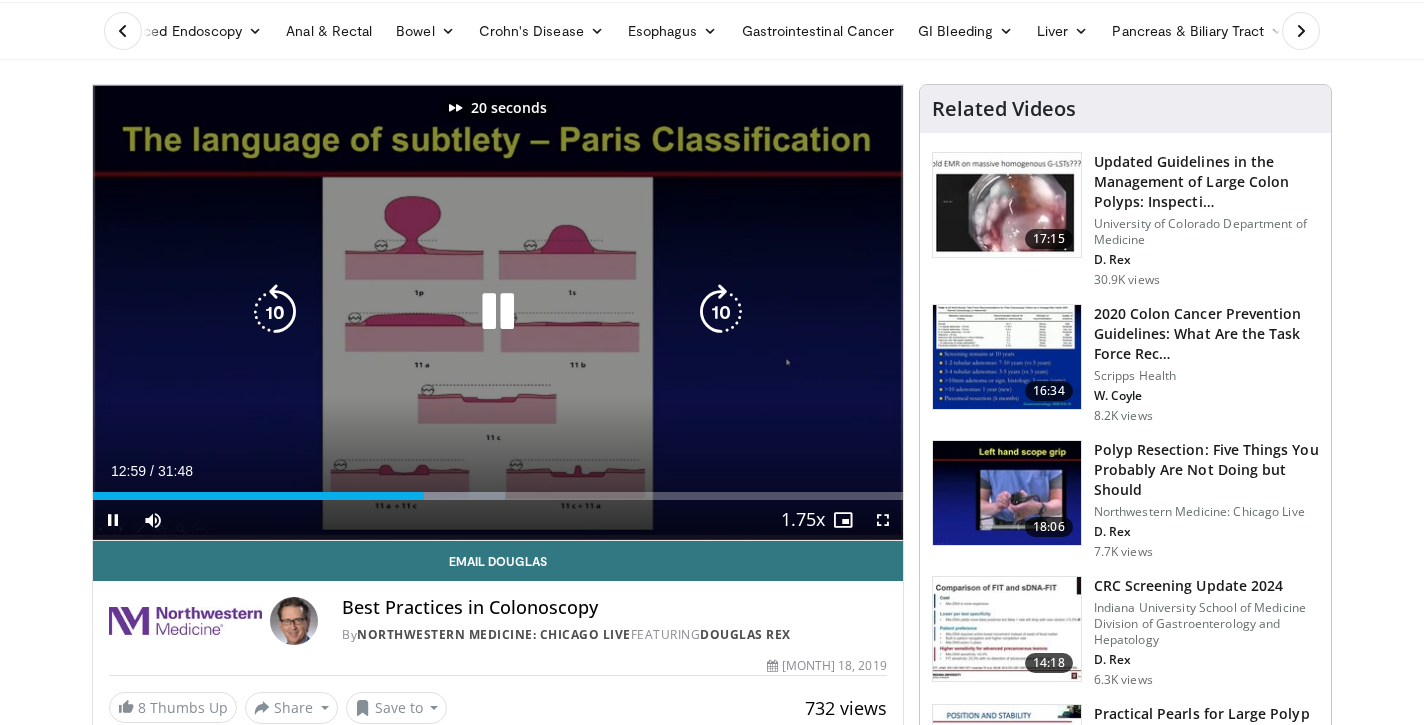 click at bounding box center (721, 312) 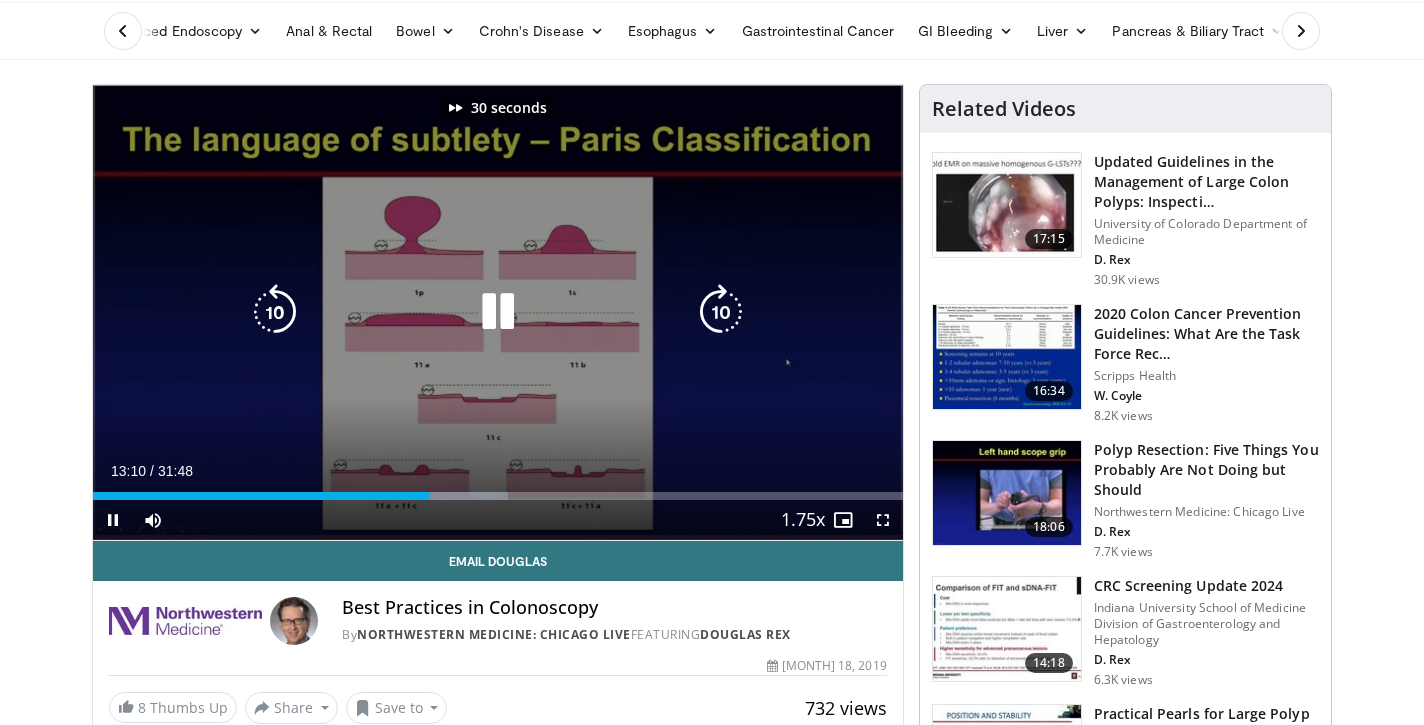 click at bounding box center [721, 312] 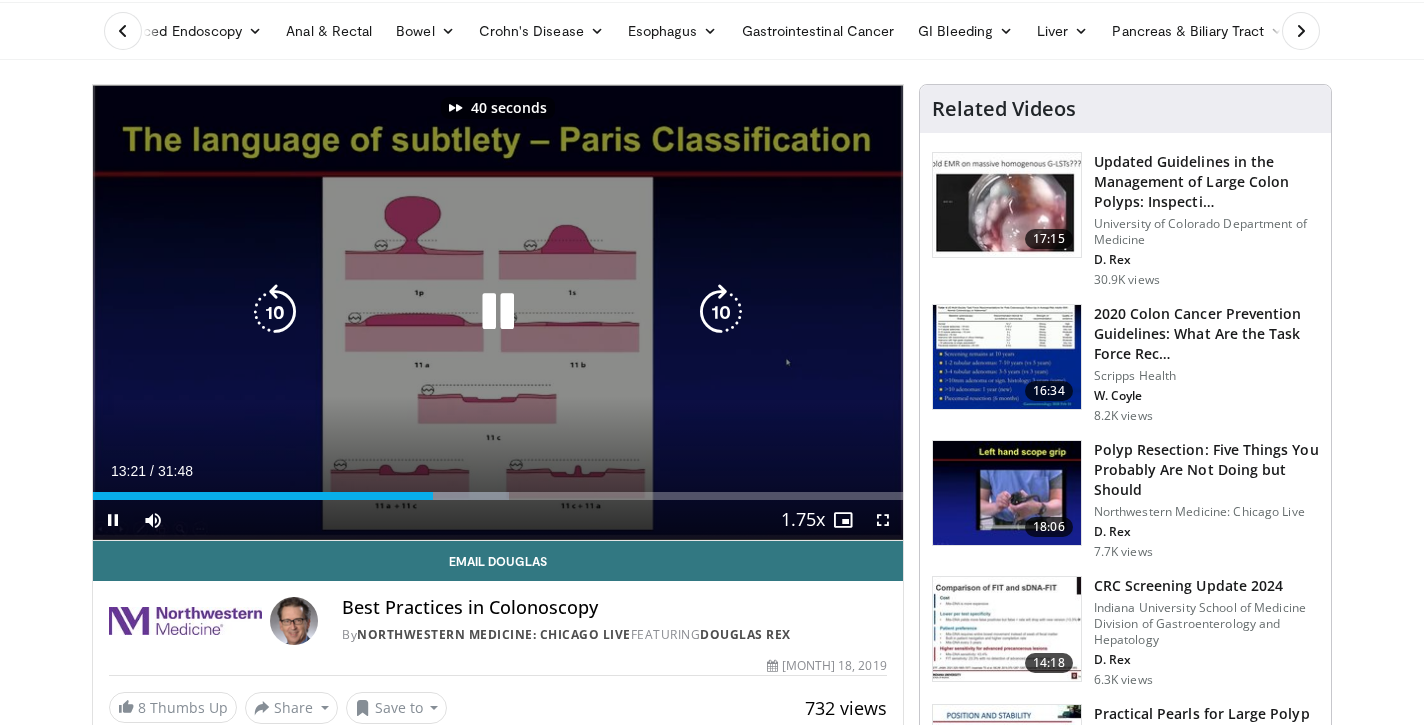 click at bounding box center [721, 312] 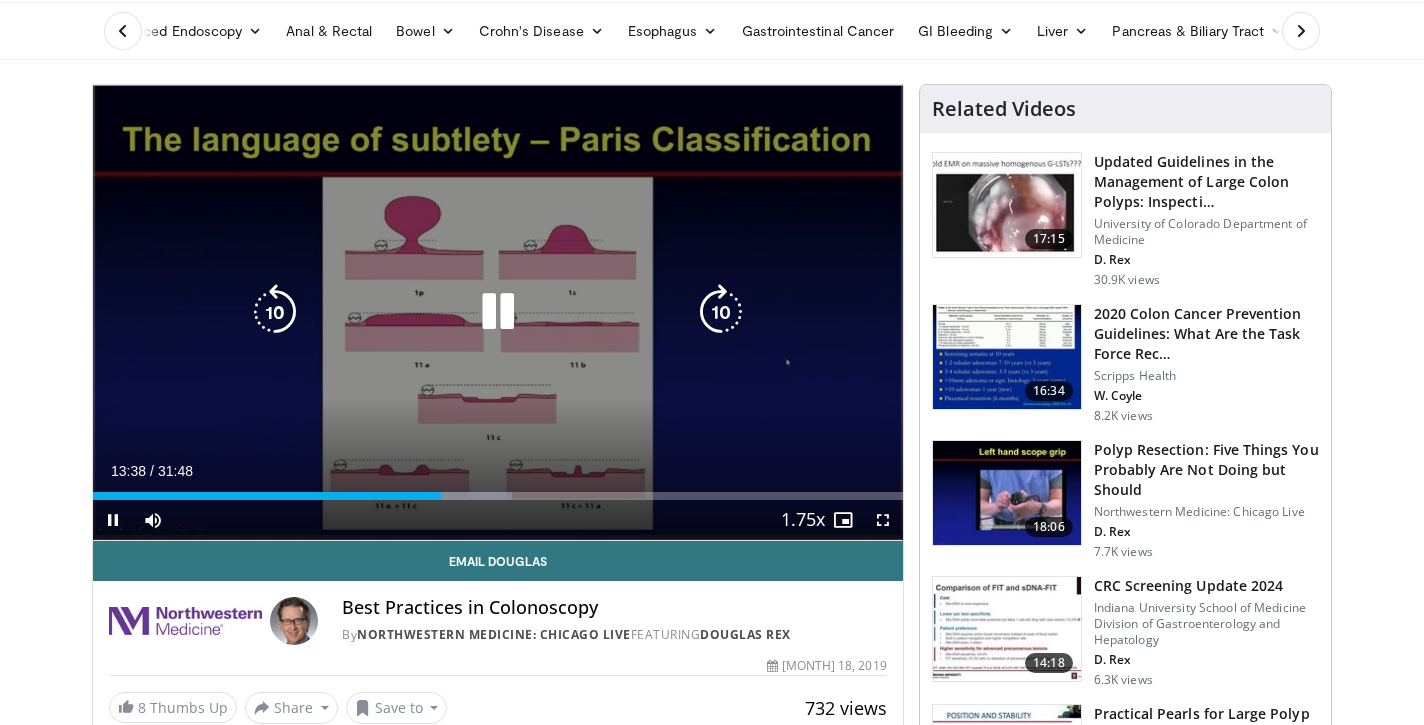click at bounding box center [721, 312] 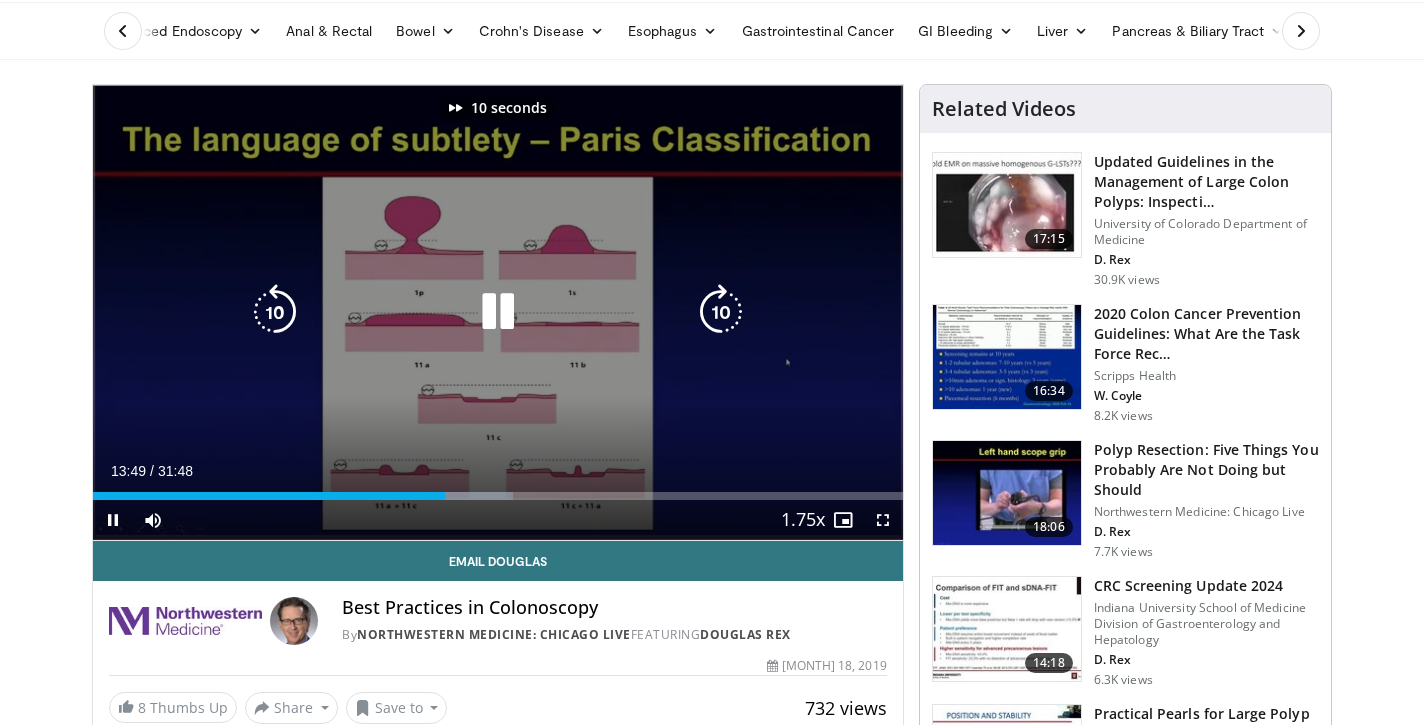 click at bounding box center (721, 312) 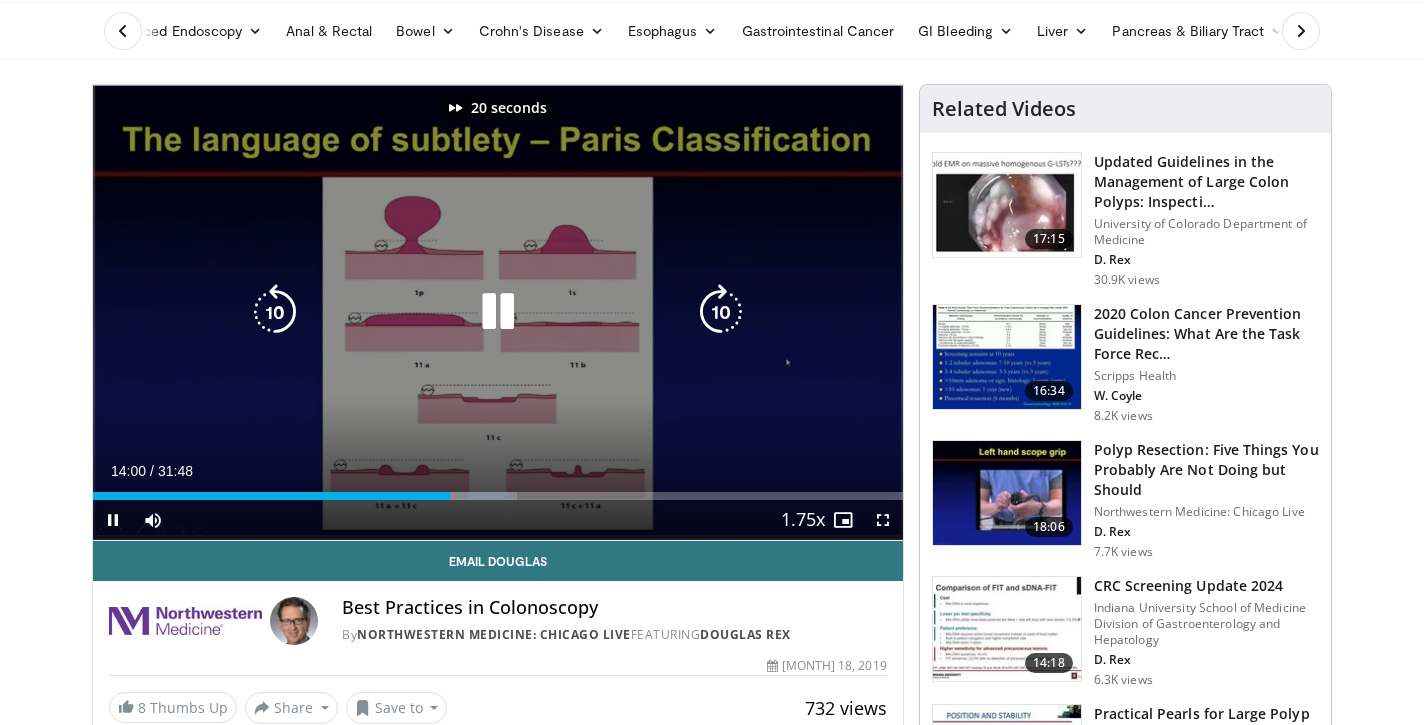 click at bounding box center [721, 312] 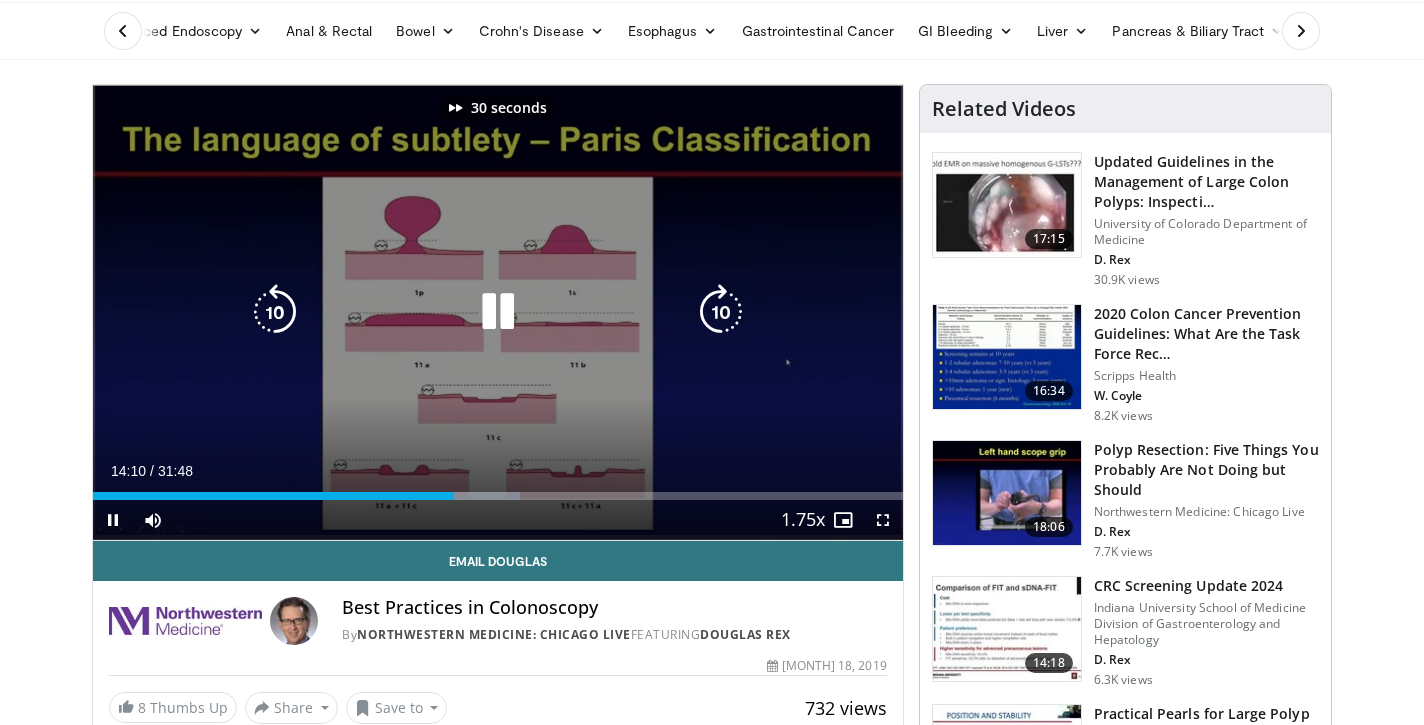 click at bounding box center (721, 312) 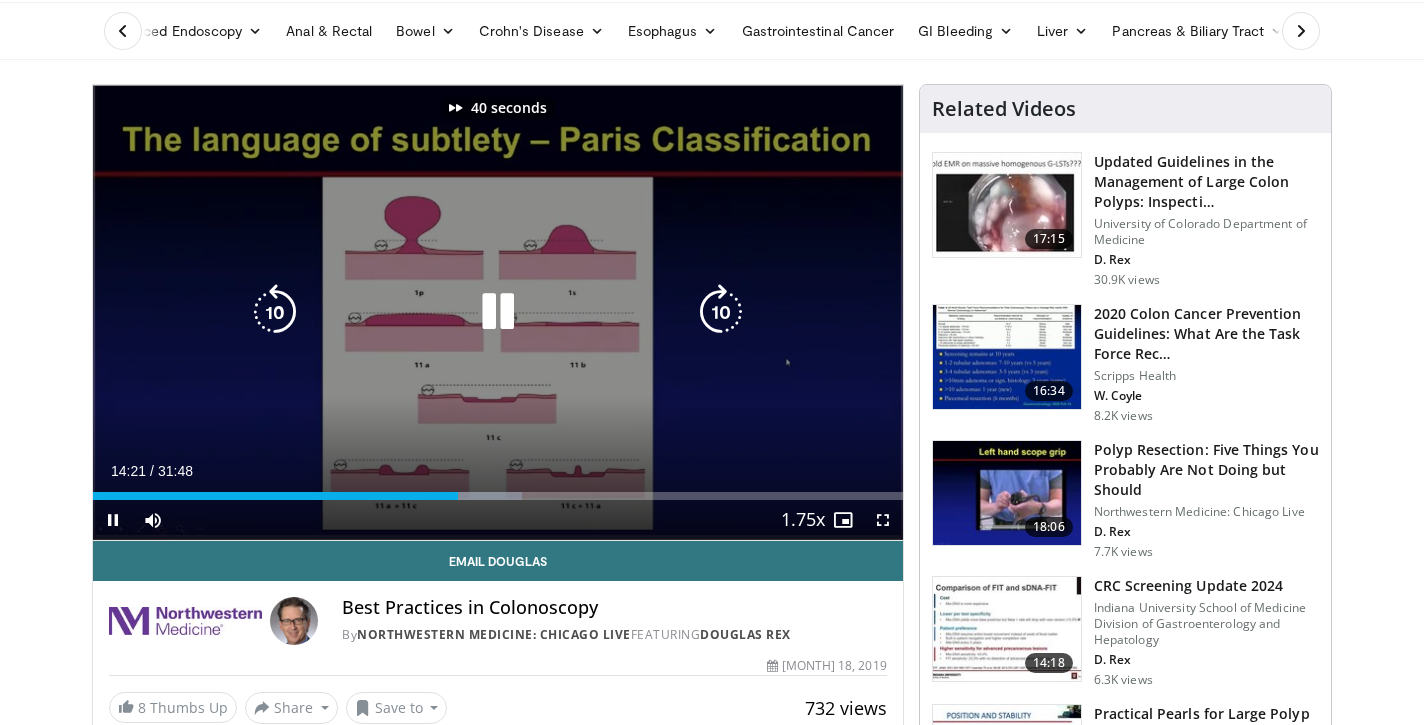 click at bounding box center [721, 312] 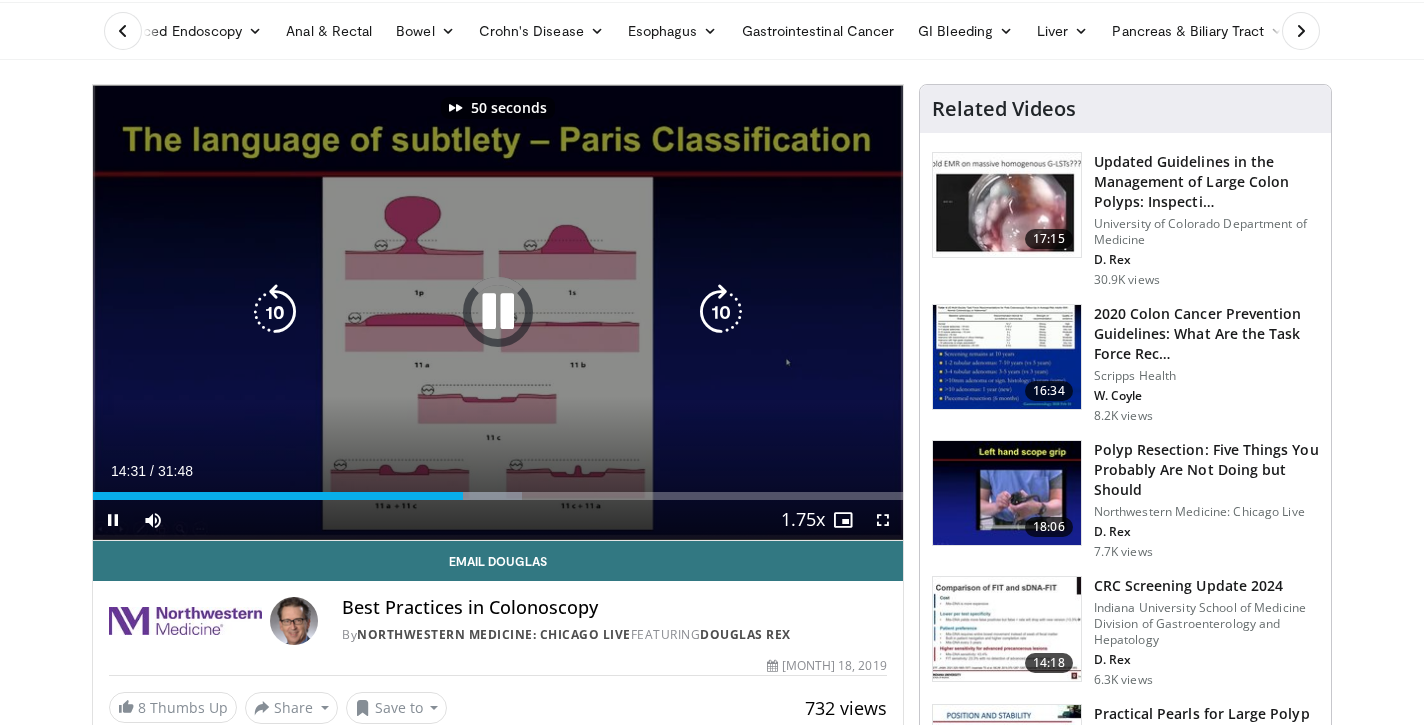 click at bounding box center (721, 312) 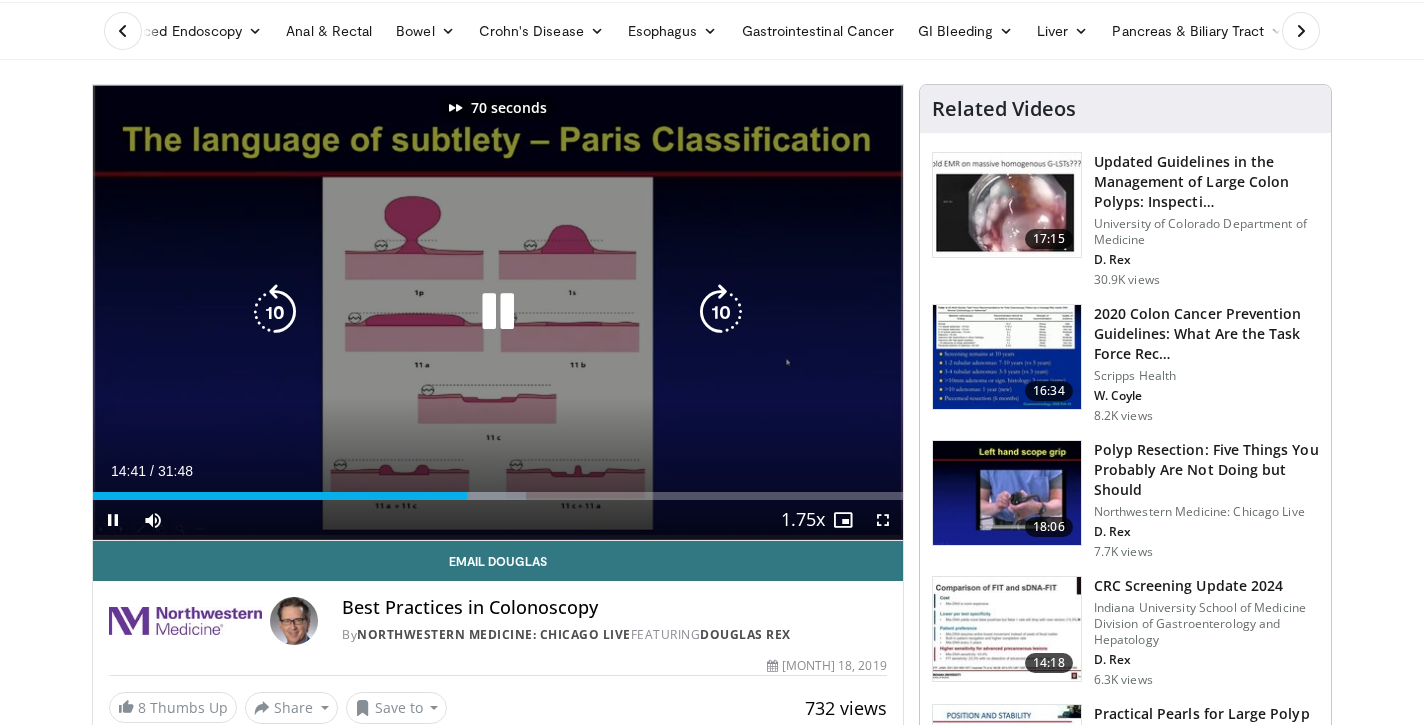 click at bounding box center [721, 312] 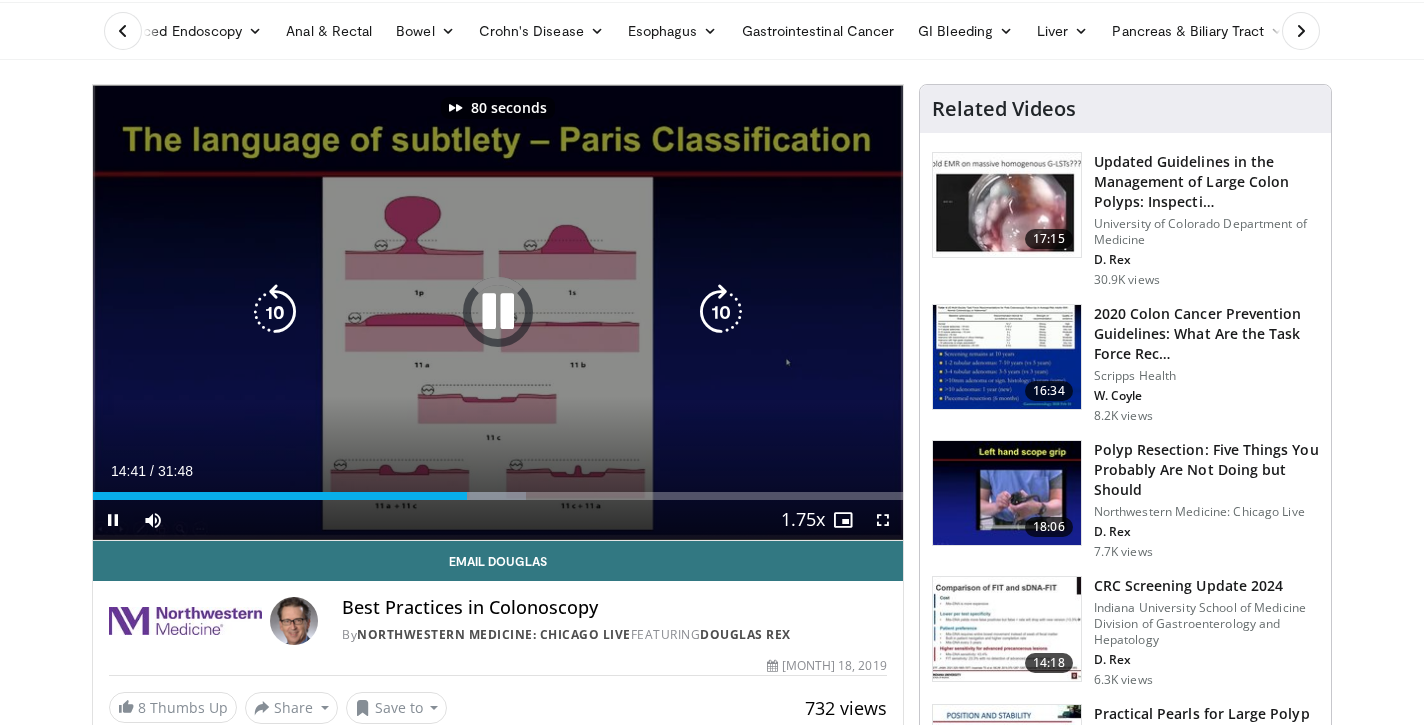 click at bounding box center (721, 312) 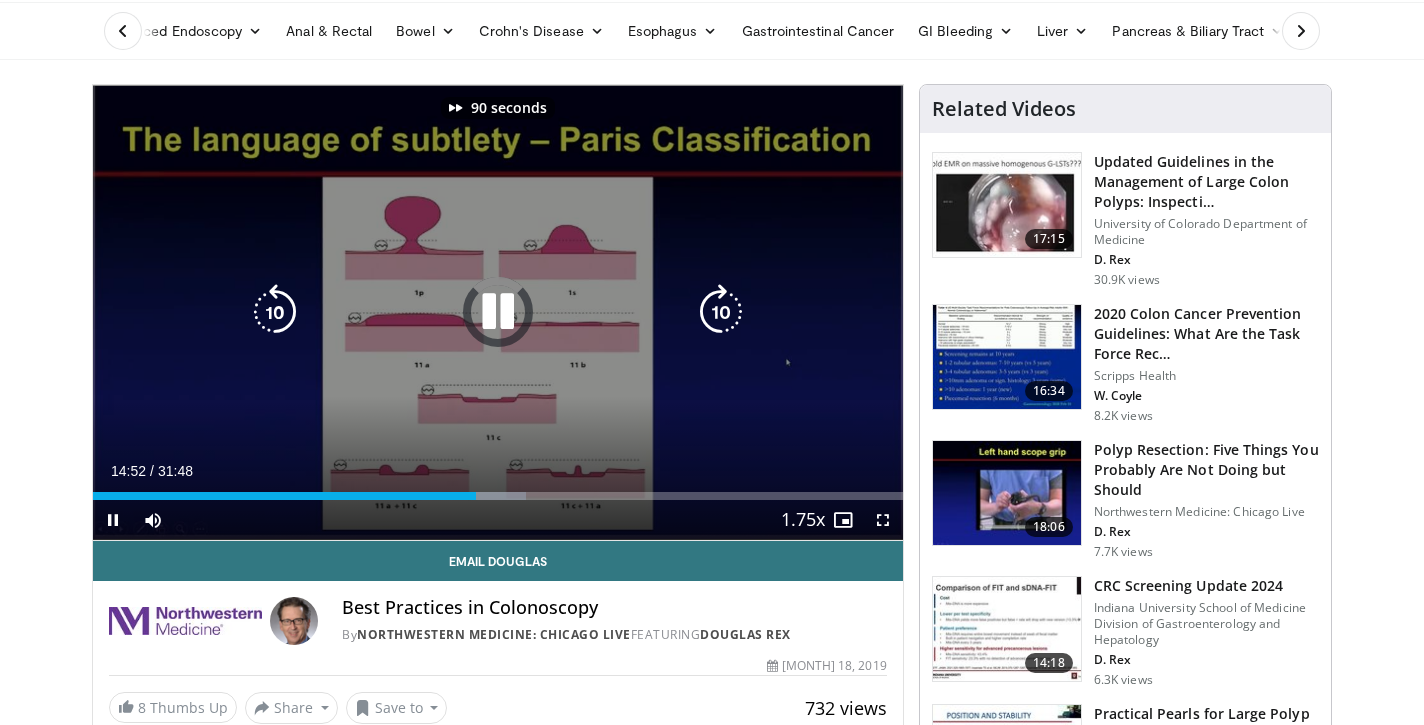 click at bounding box center (721, 312) 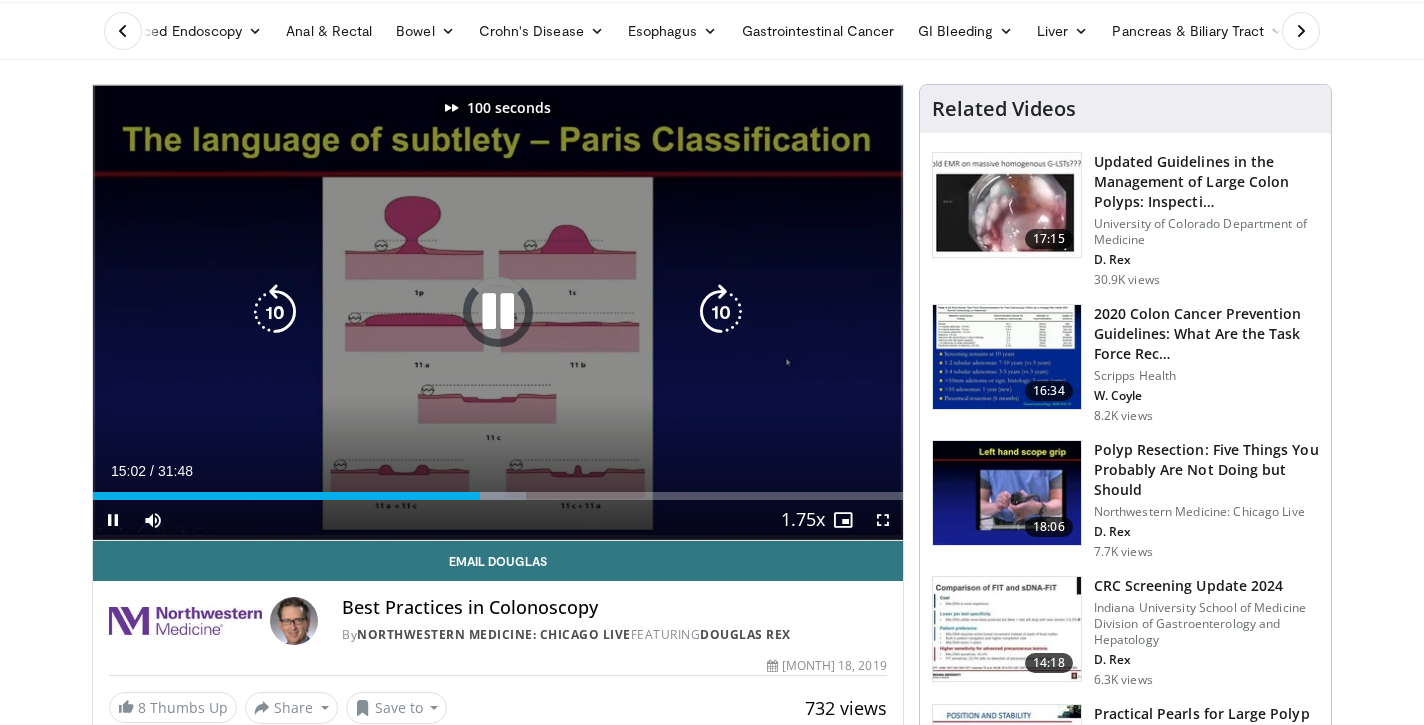click at bounding box center [721, 312] 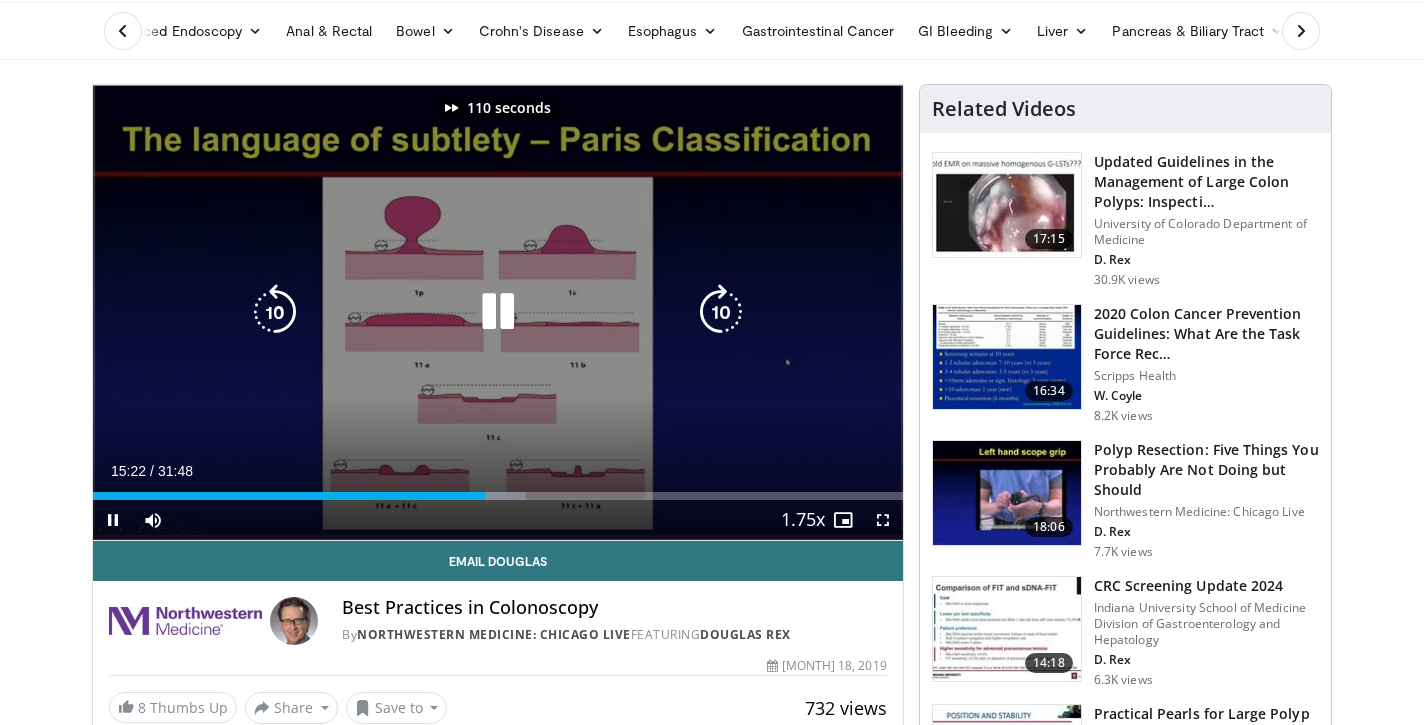 click at bounding box center (721, 312) 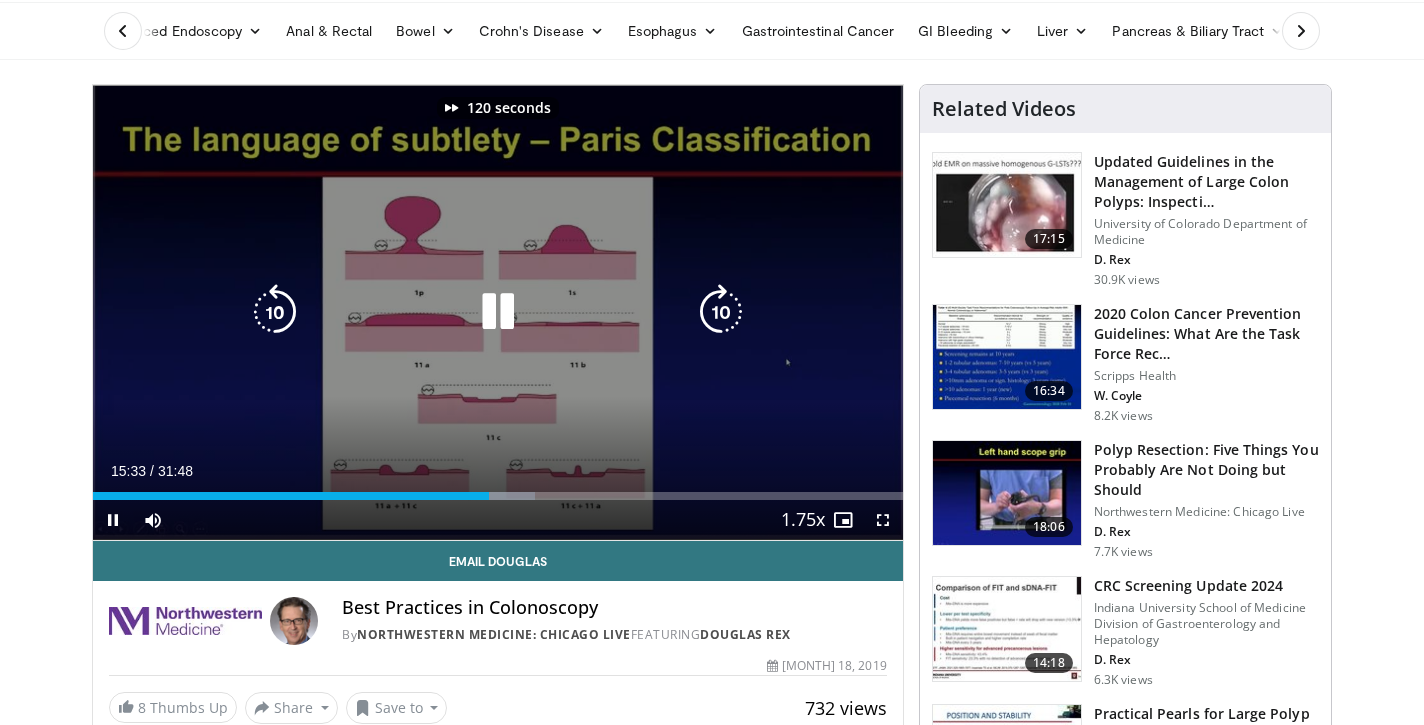click at bounding box center (721, 312) 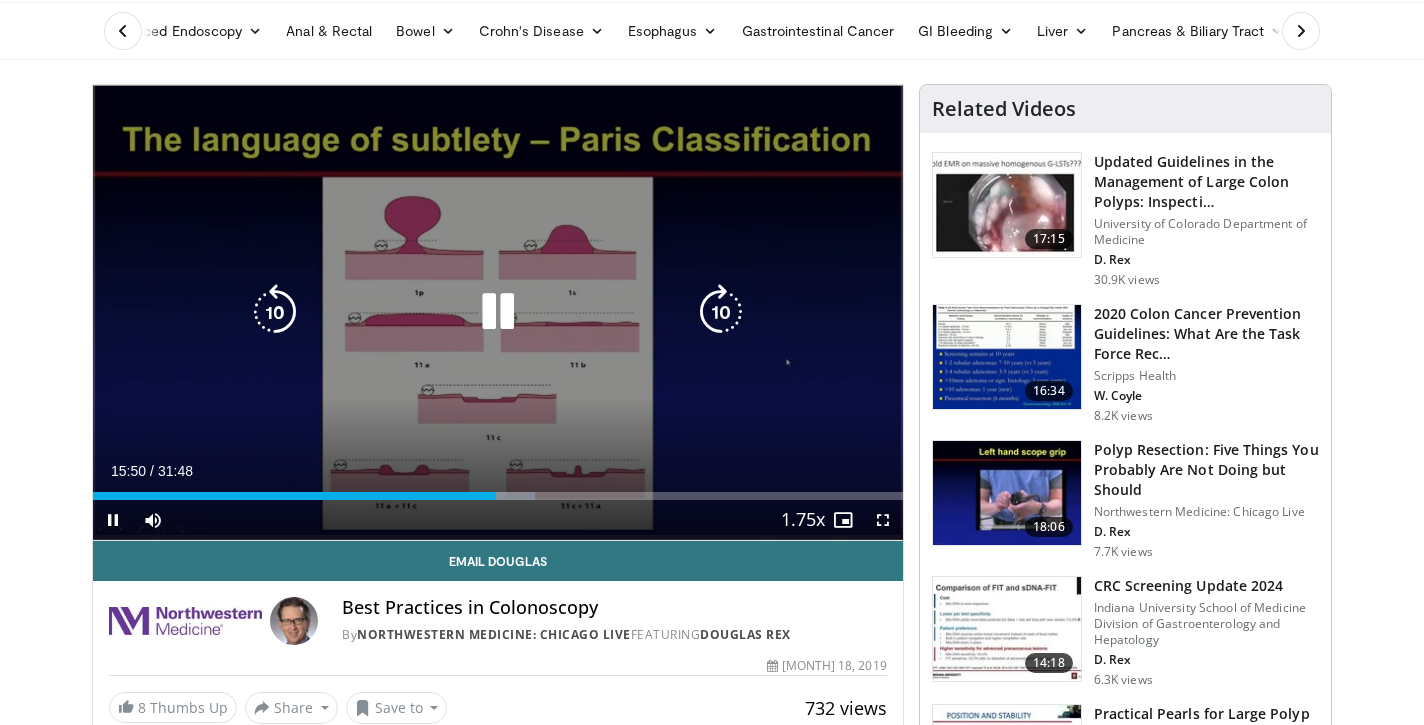 click at bounding box center (721, 312) 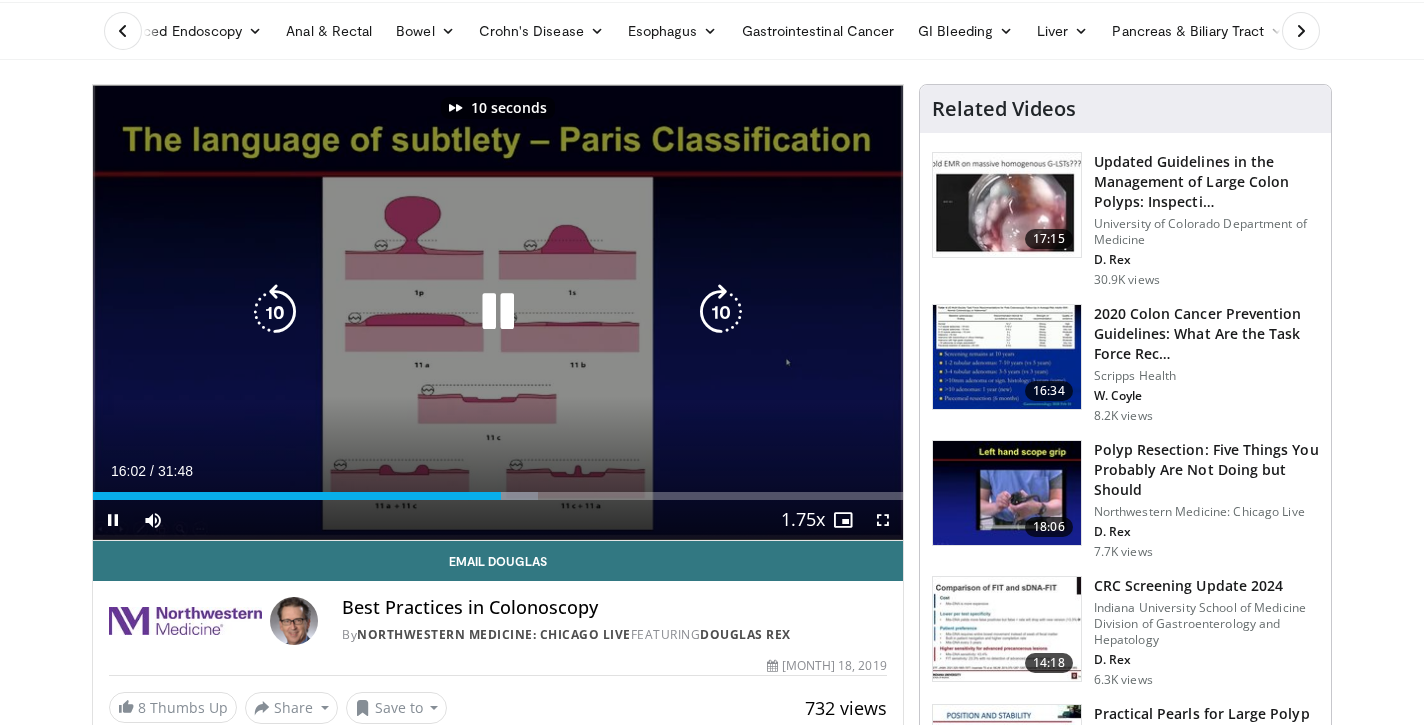 click at bounding box center [721, 312] 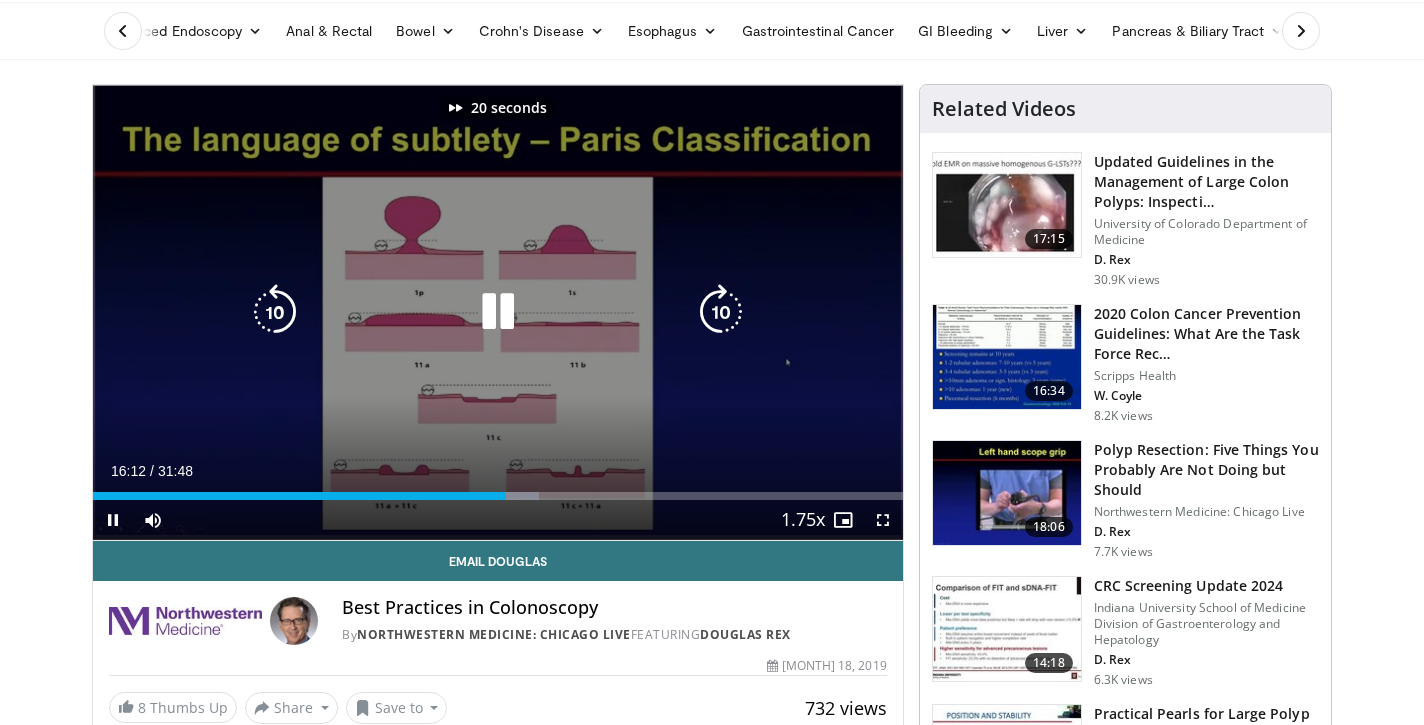 click at bounding box center [721, 312] 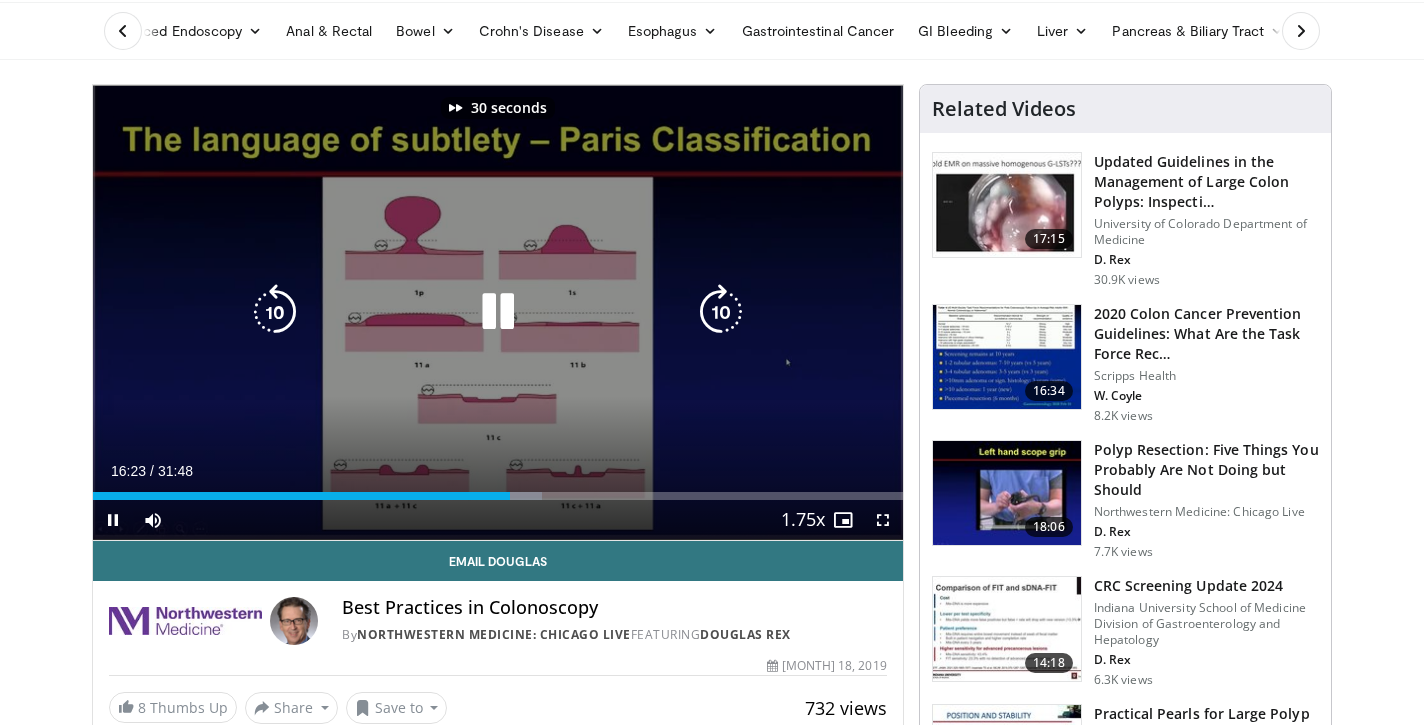 click at bounding box center (721, 312) 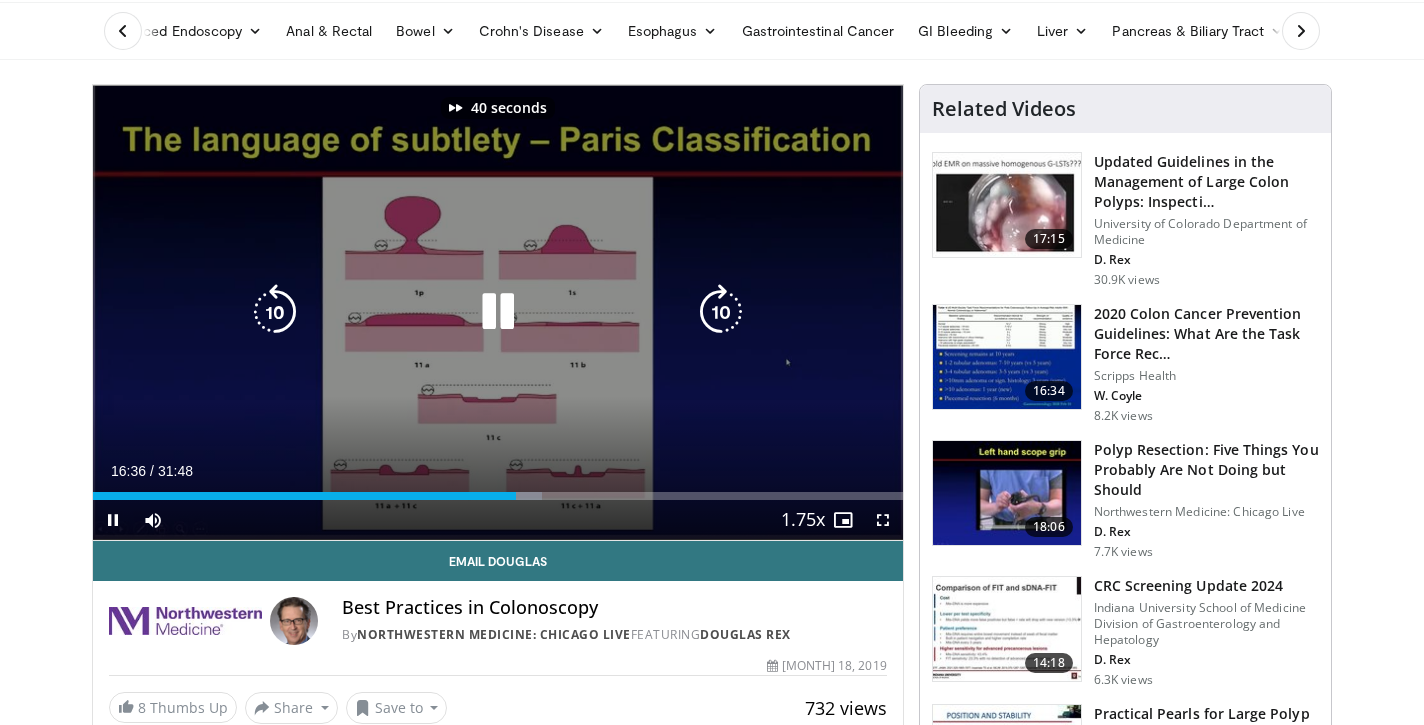 click at bounding box center (721, 312) 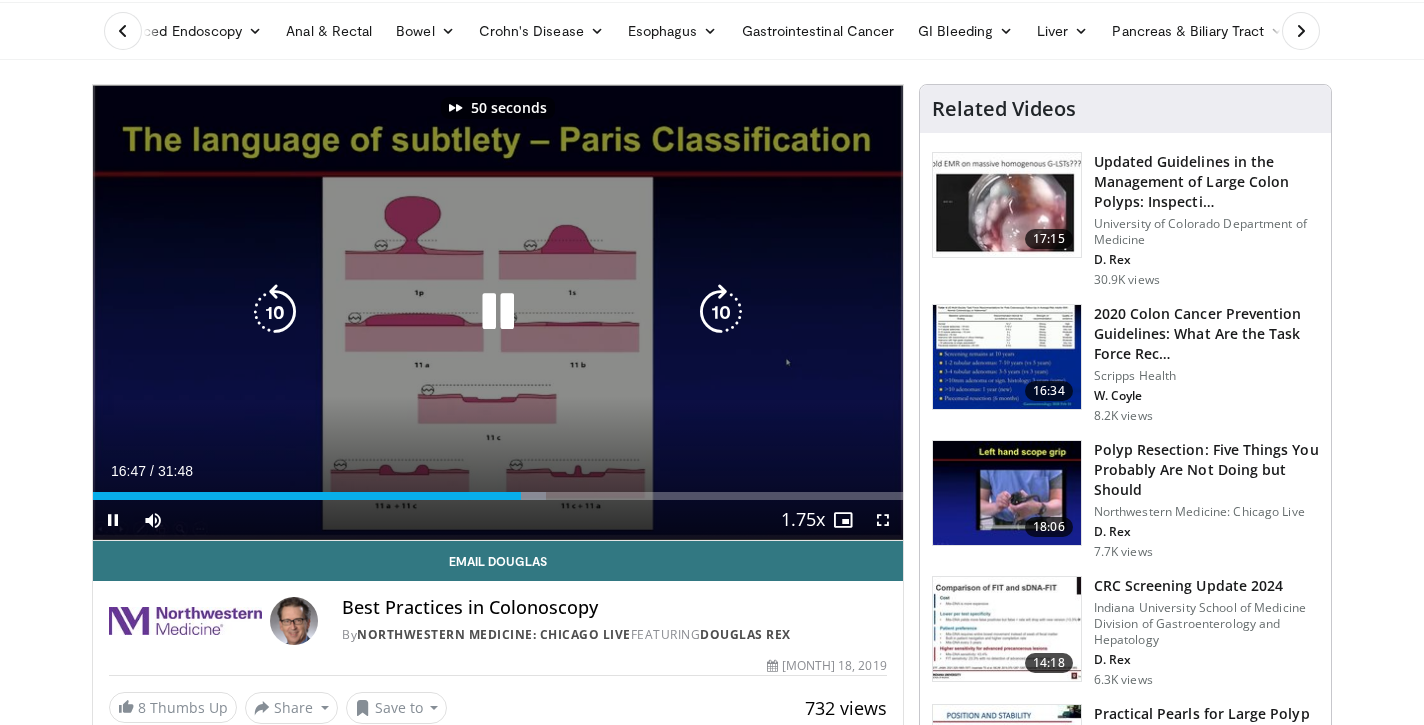 click at bounding box center (721, 312) 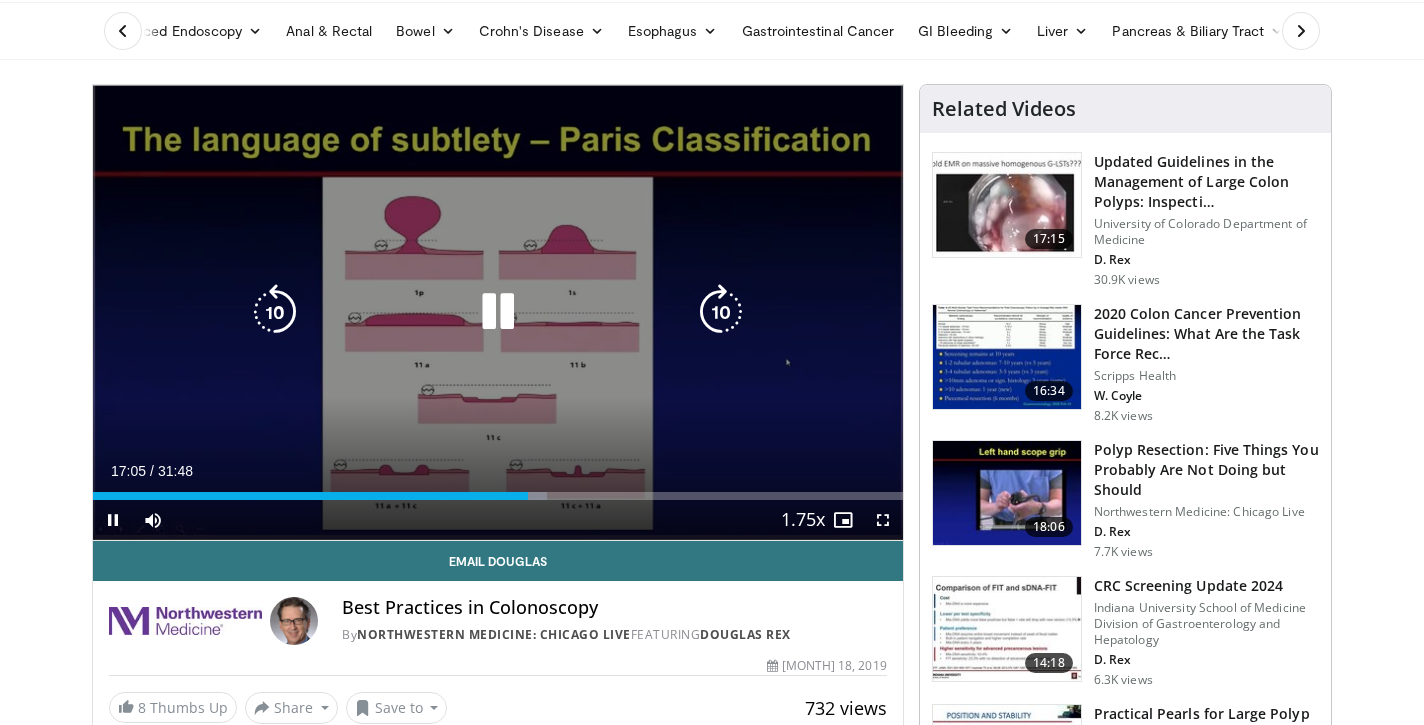 click at bounding box center [721, 312] 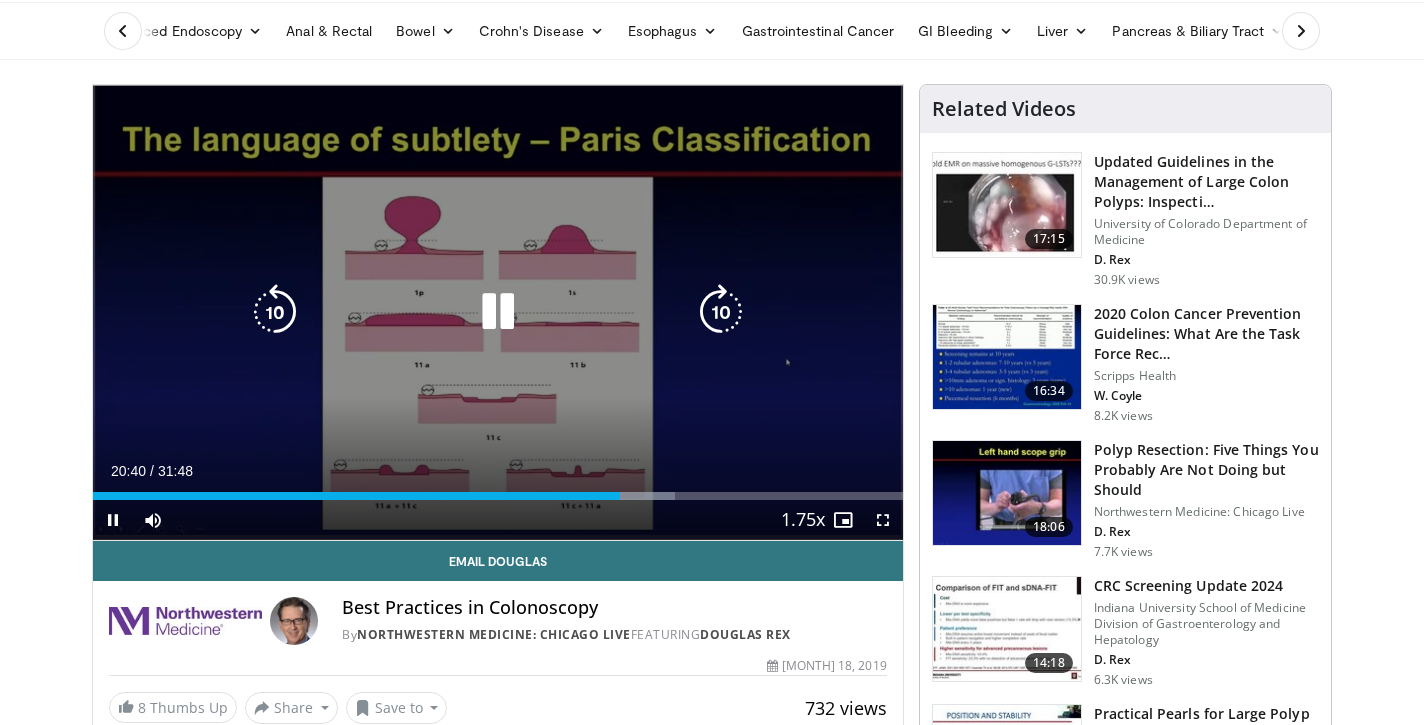 click at bounding box center [721, 312] 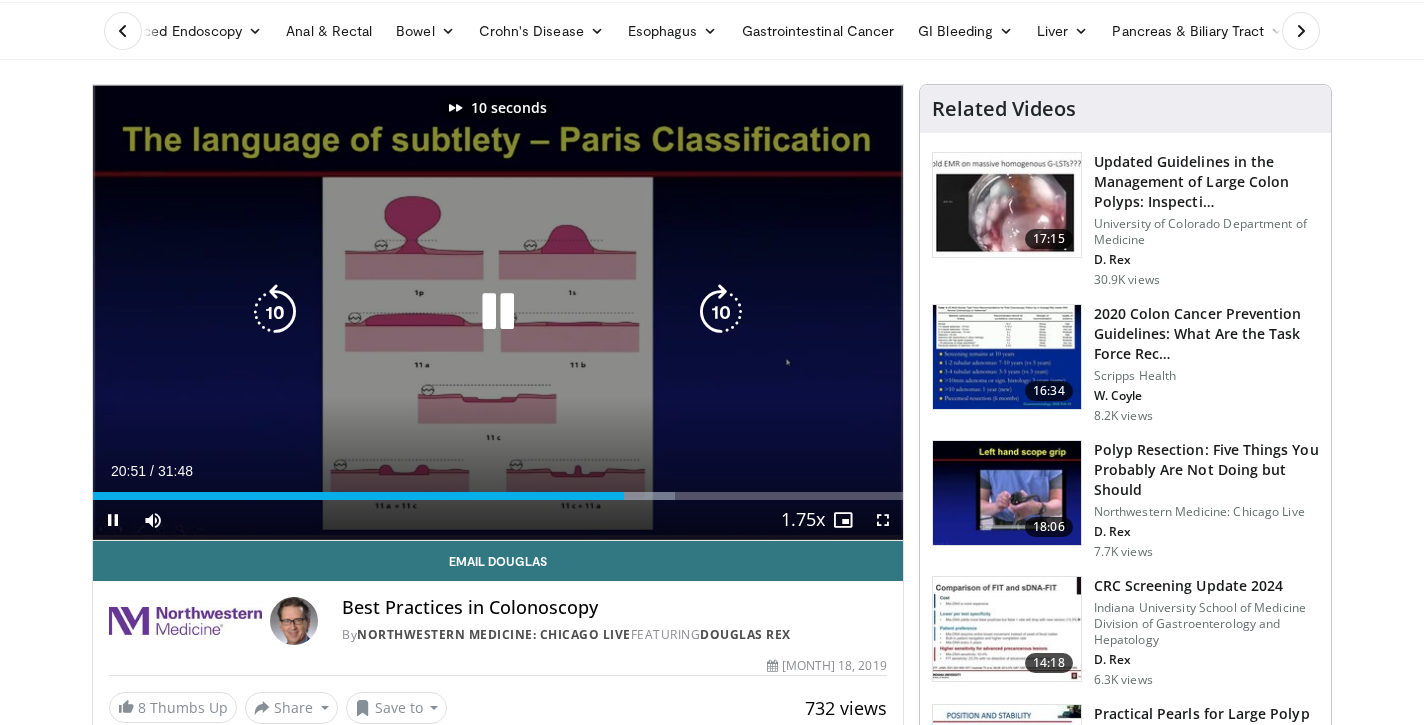 click at bounding box center (721, 312) 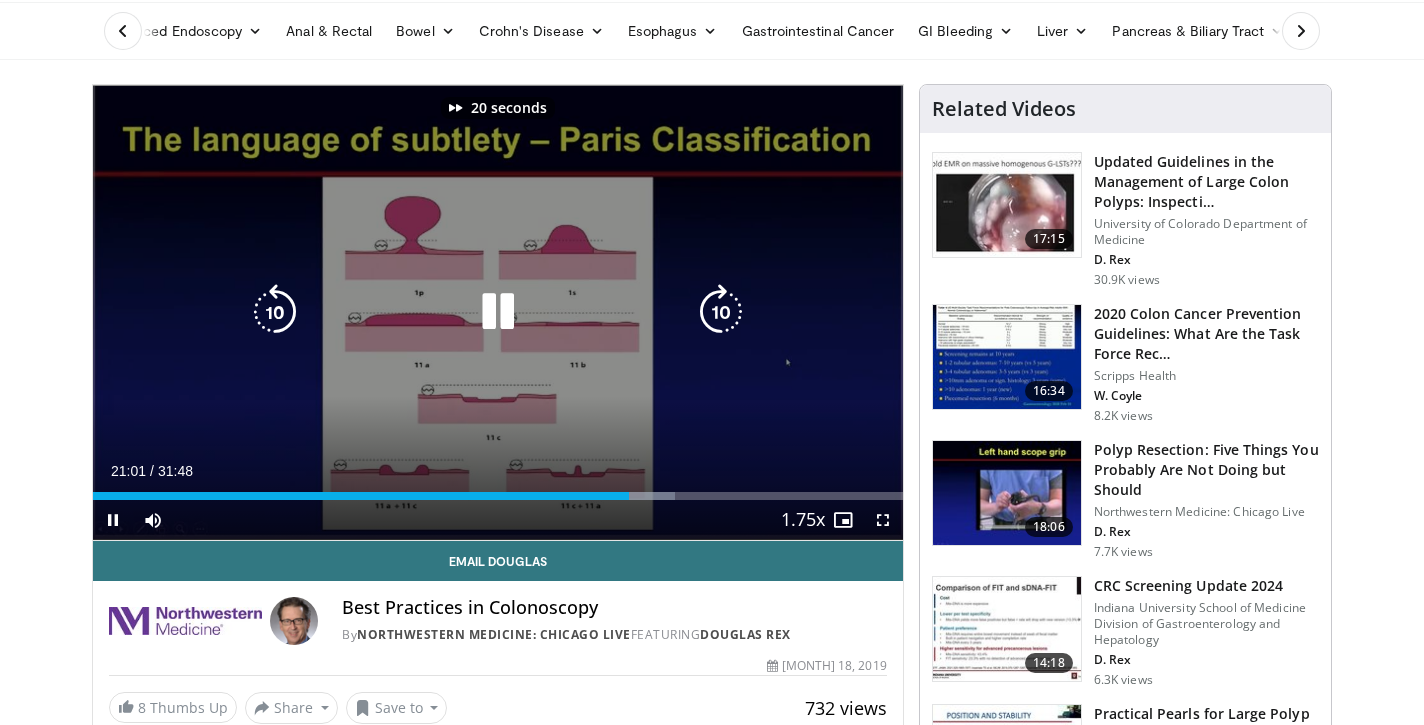 click at bounding box center (721, 312) 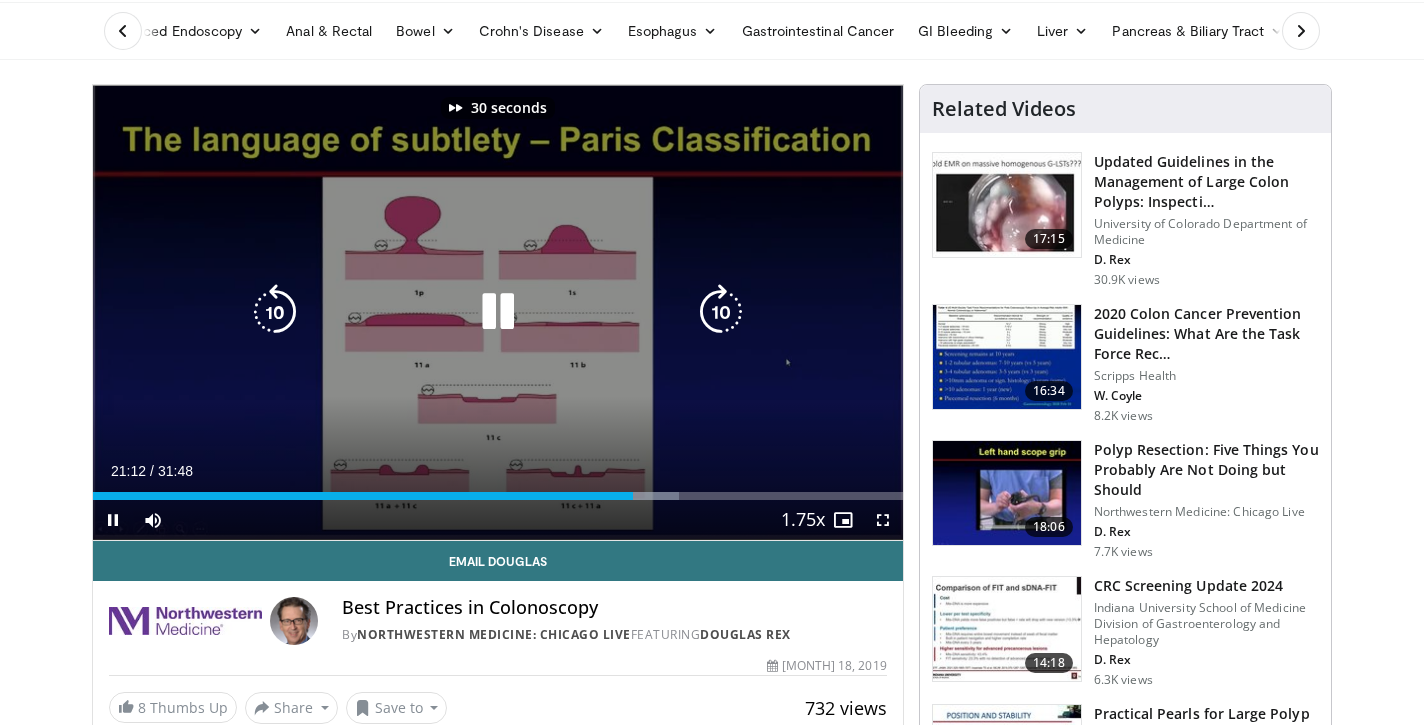 click at bounding box center [721, 312] 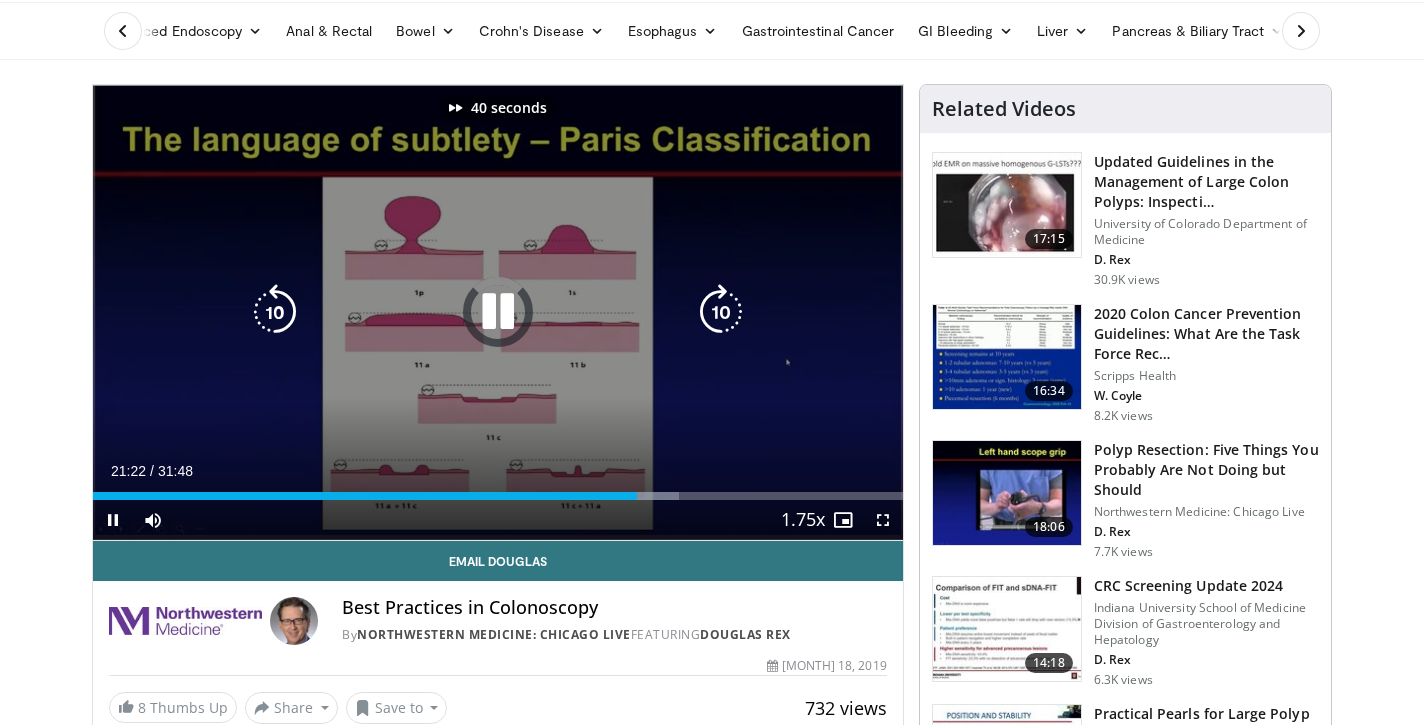 click at bounding box center (721, 312) 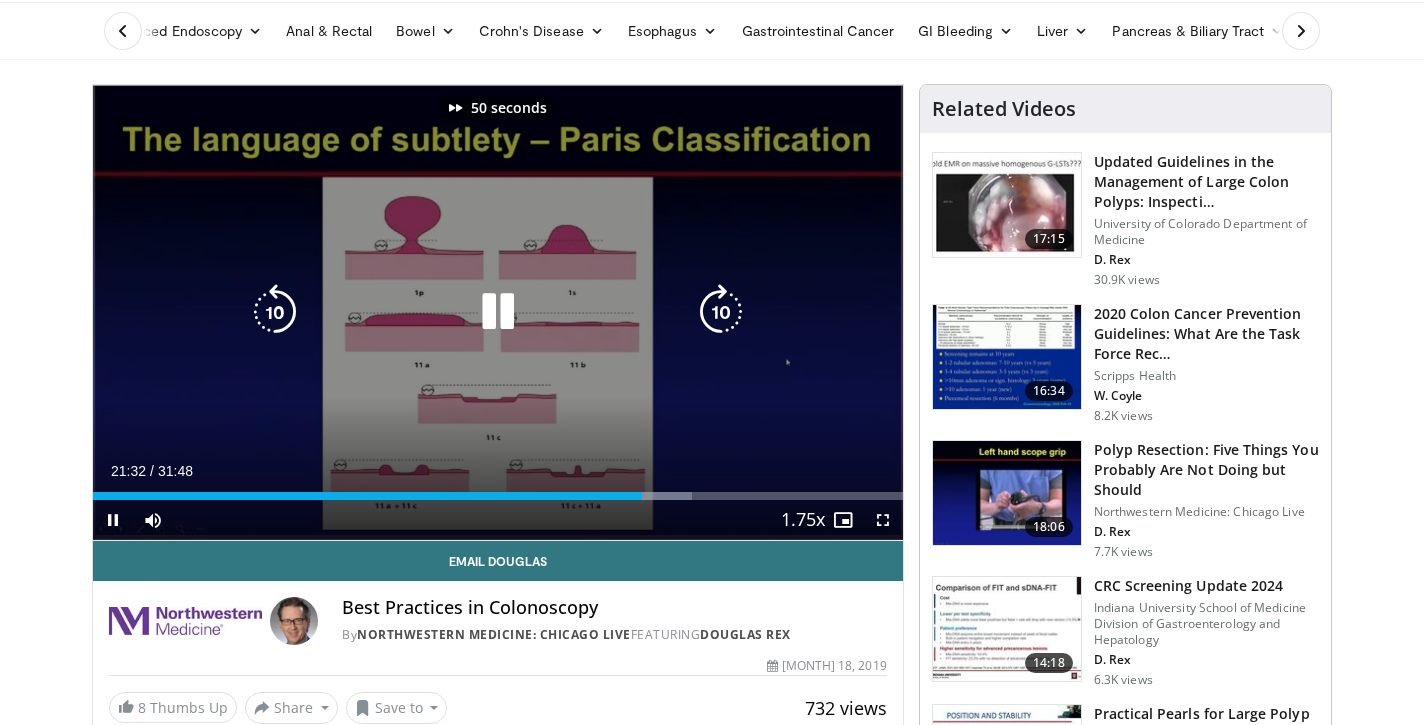 click at bounding box center [721, 312] 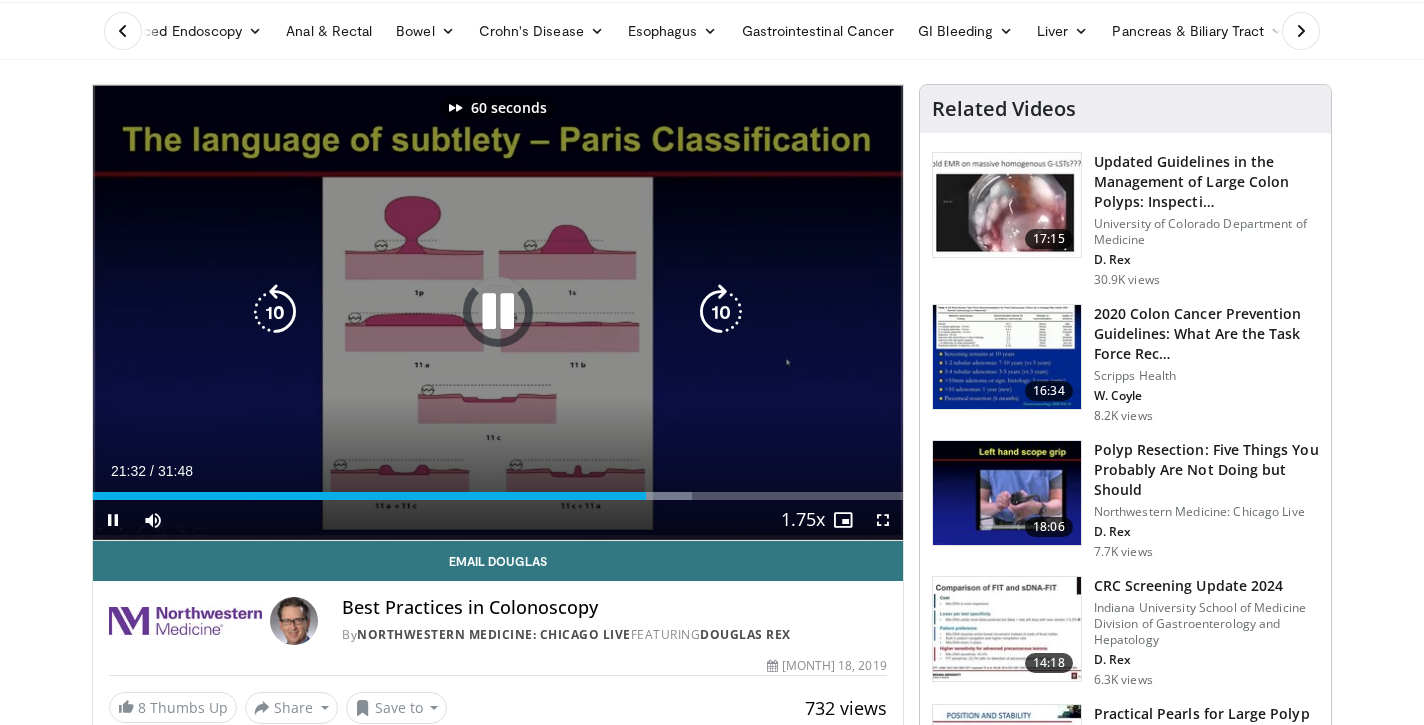 click at bounding box center (721, 312) 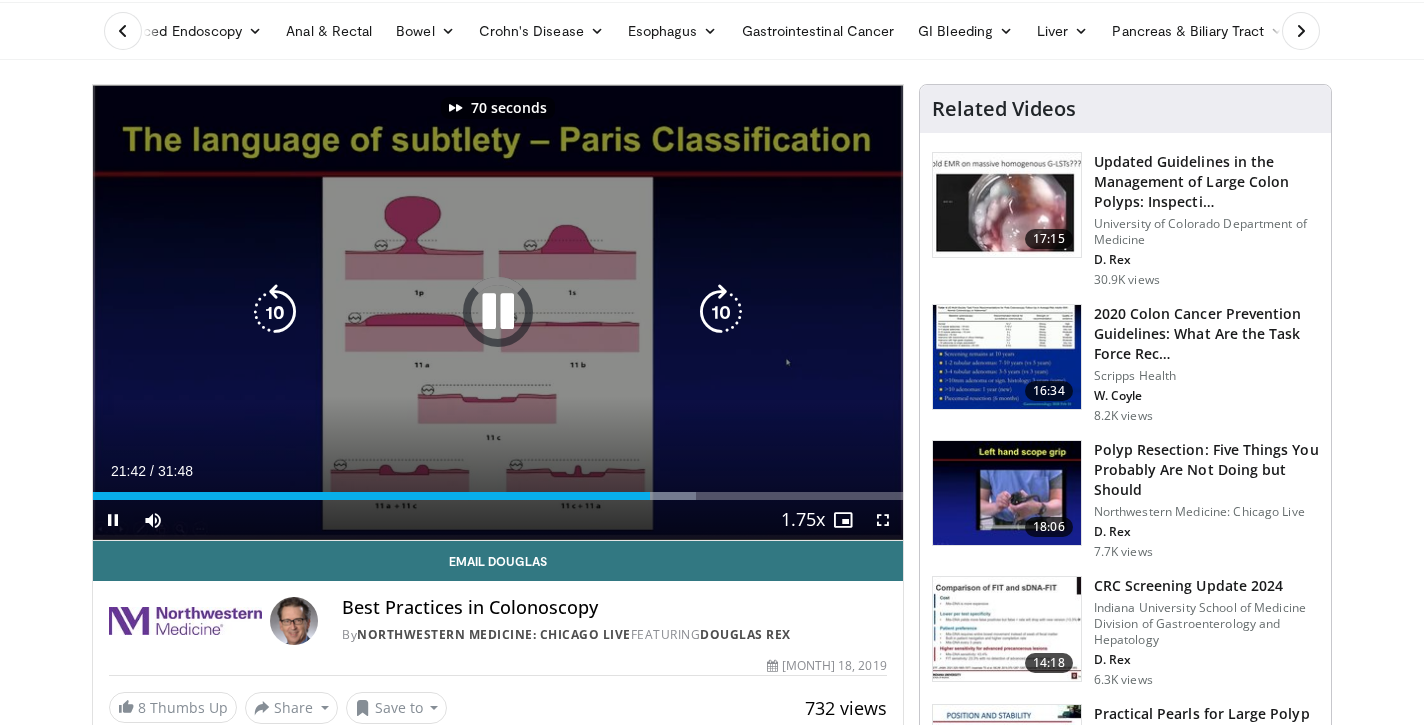 click at bounding box center (721, 312) 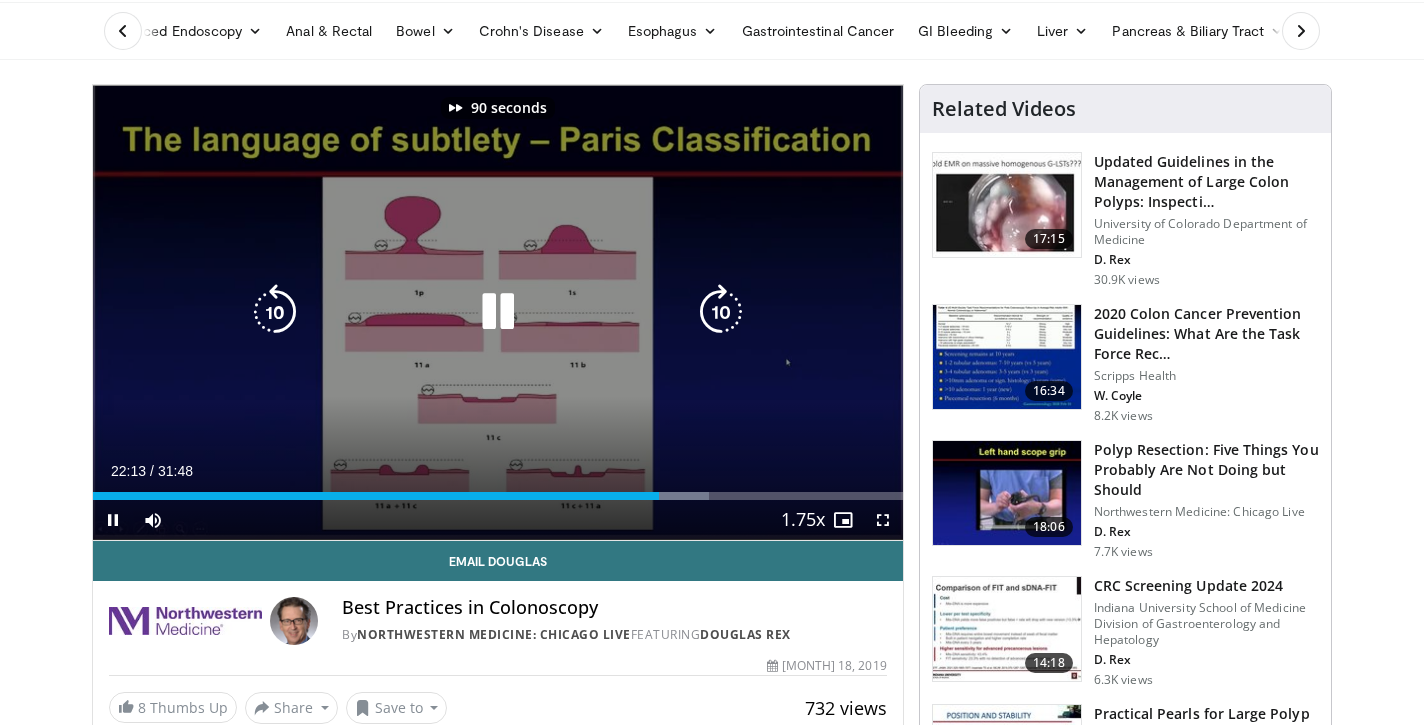 click at bounding box center (721, 312) 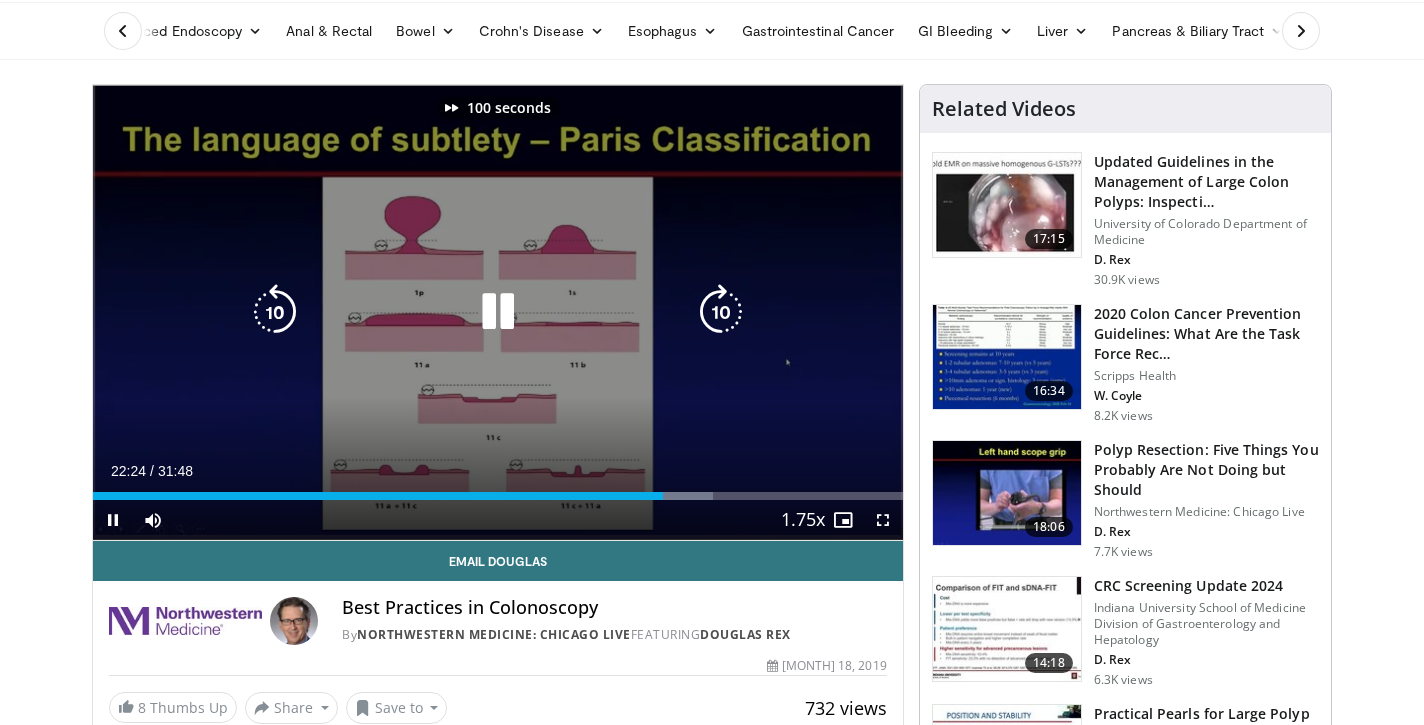 click at bounding box center (721, 312) 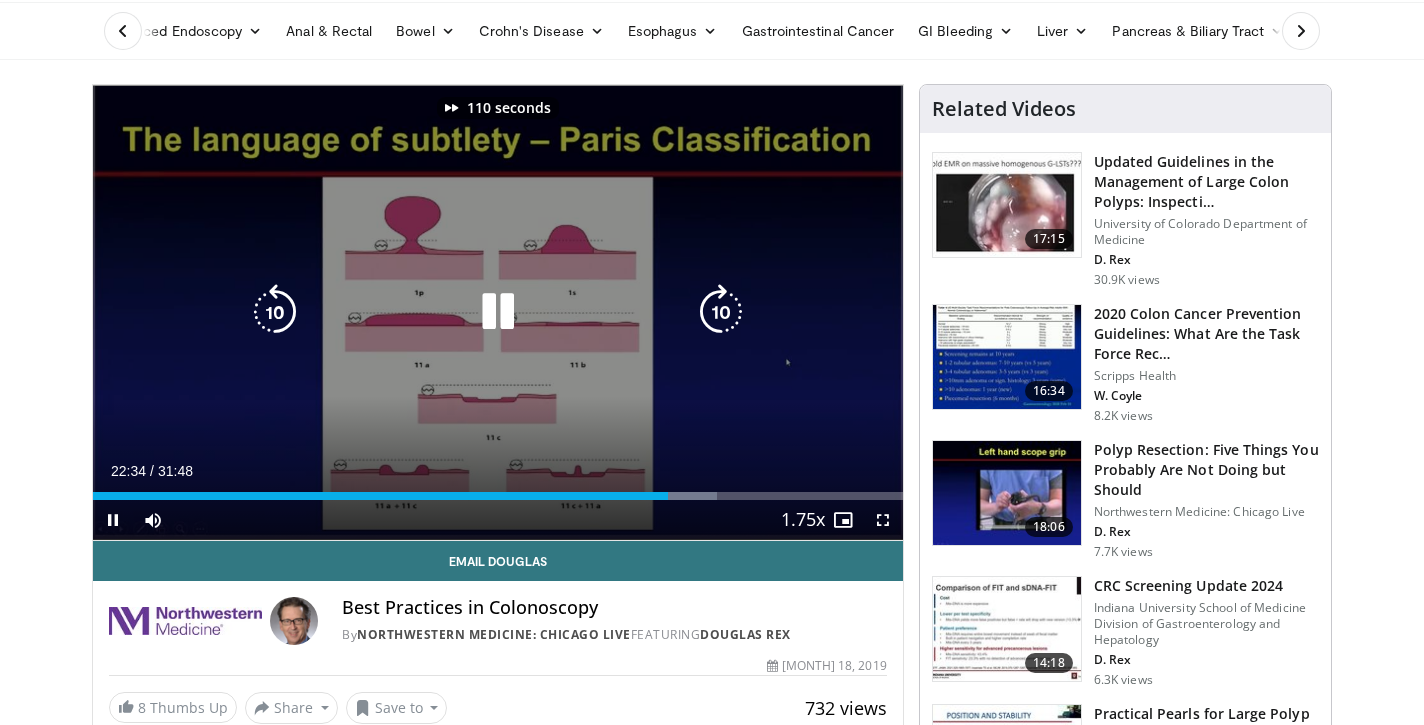 click at bounding box center [721, 312] 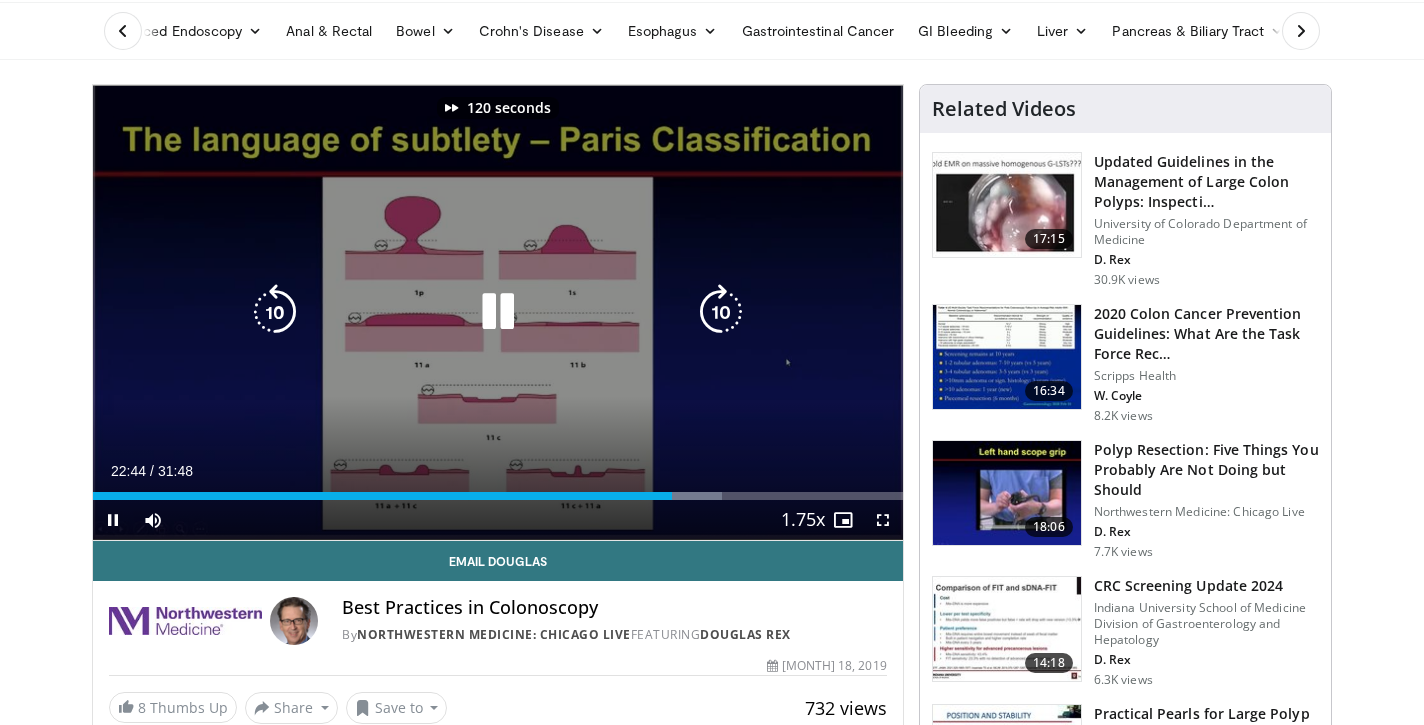click at bounding box center (721, 312) 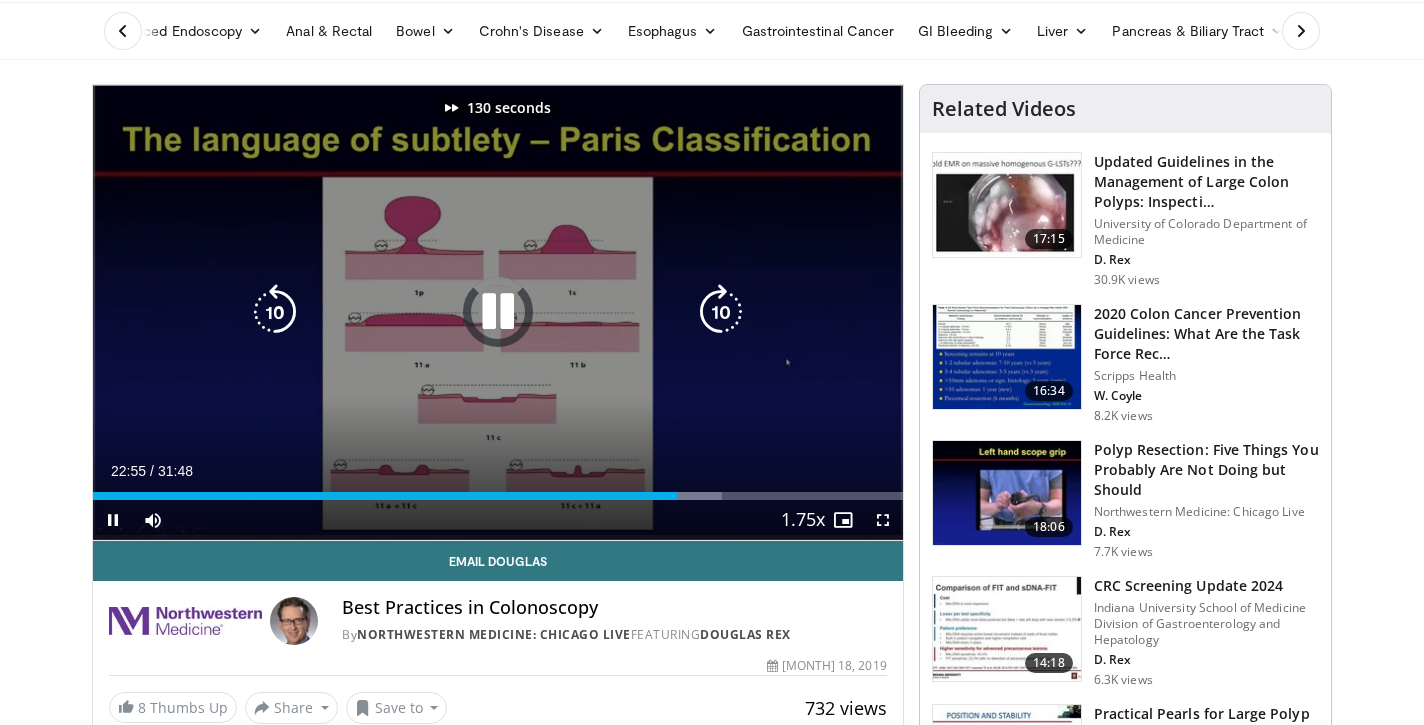click at bounding box center [721, 312] 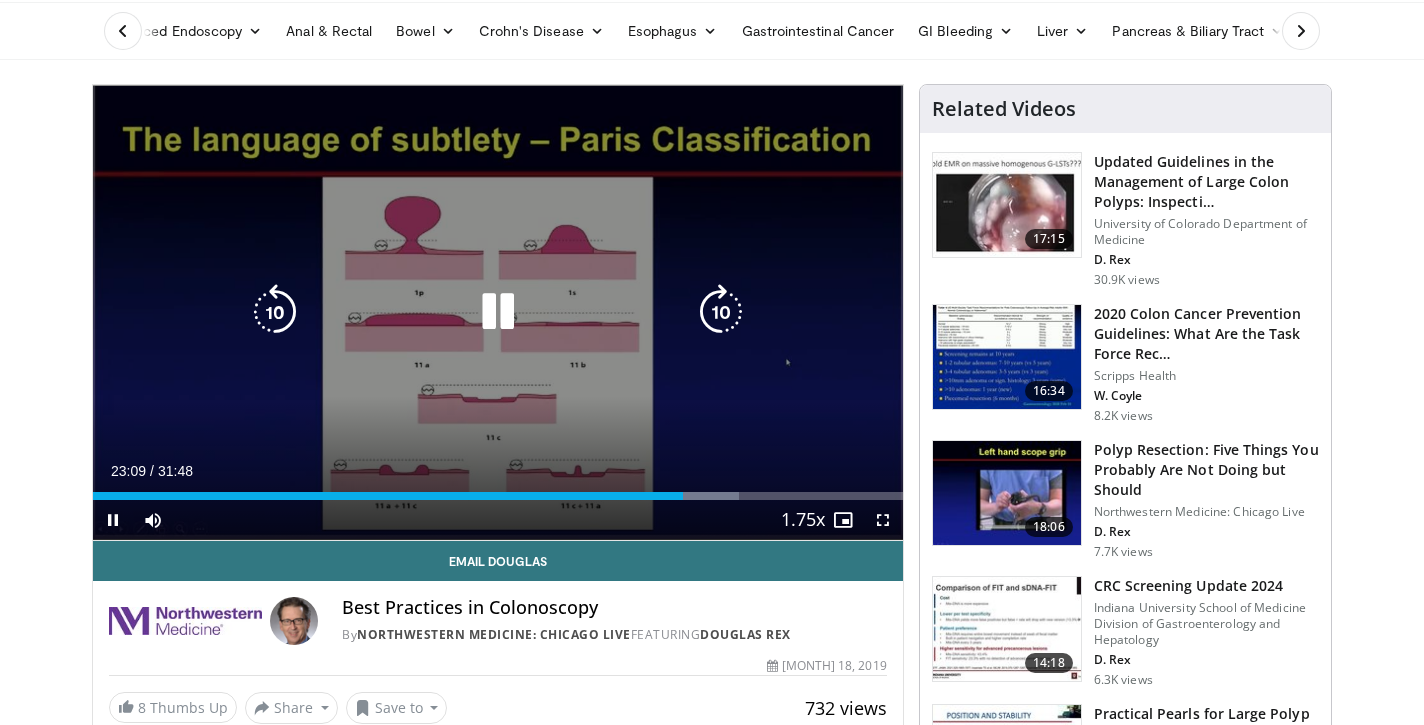 click on "140 seconds
Tap to unmute" at bounding box center [498, 312] 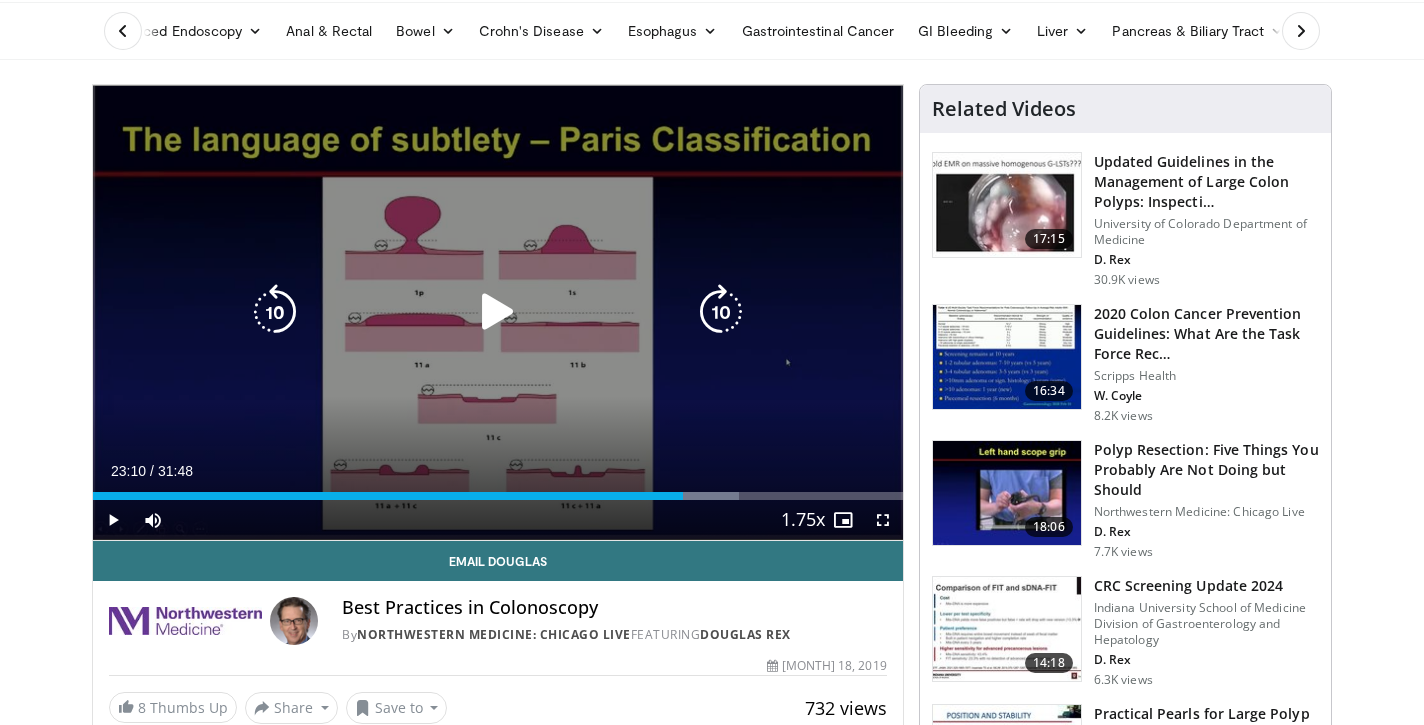 click at bounding box center [498, 312] 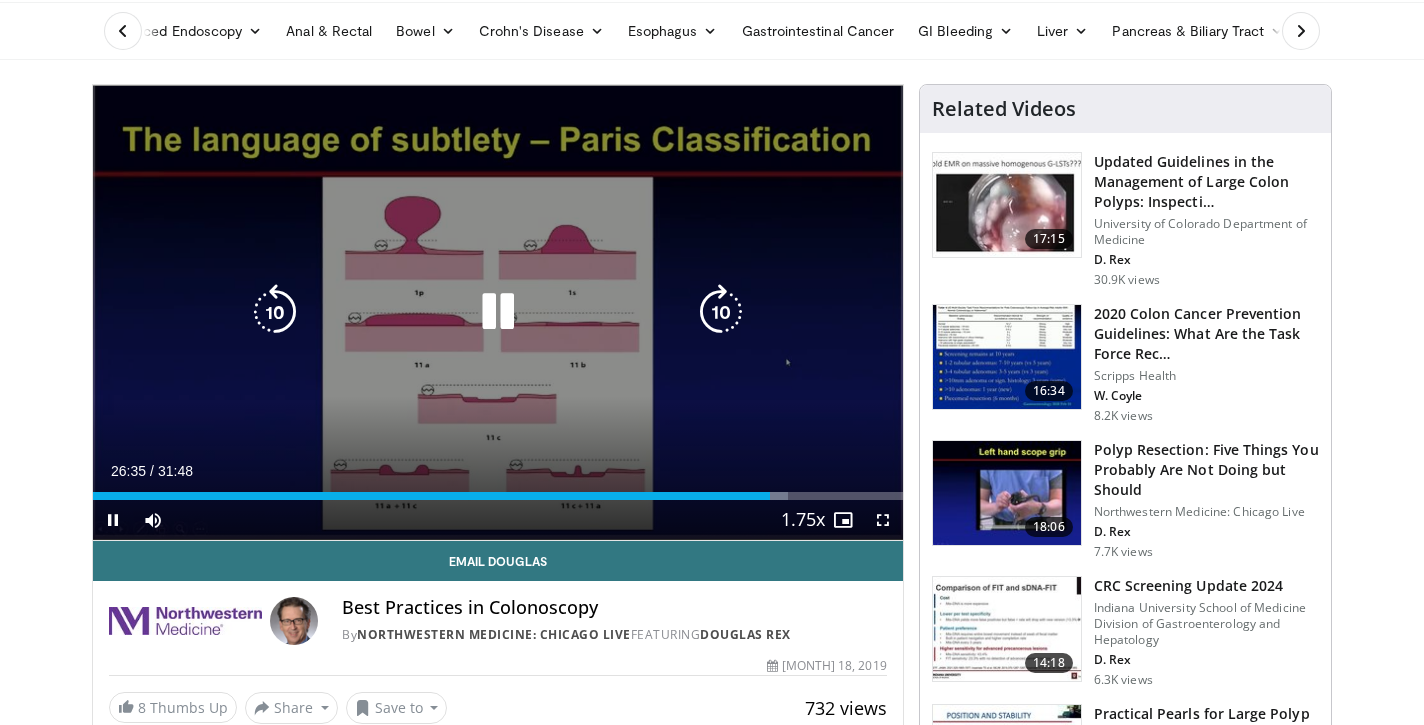click at bounding box center (721, 312) 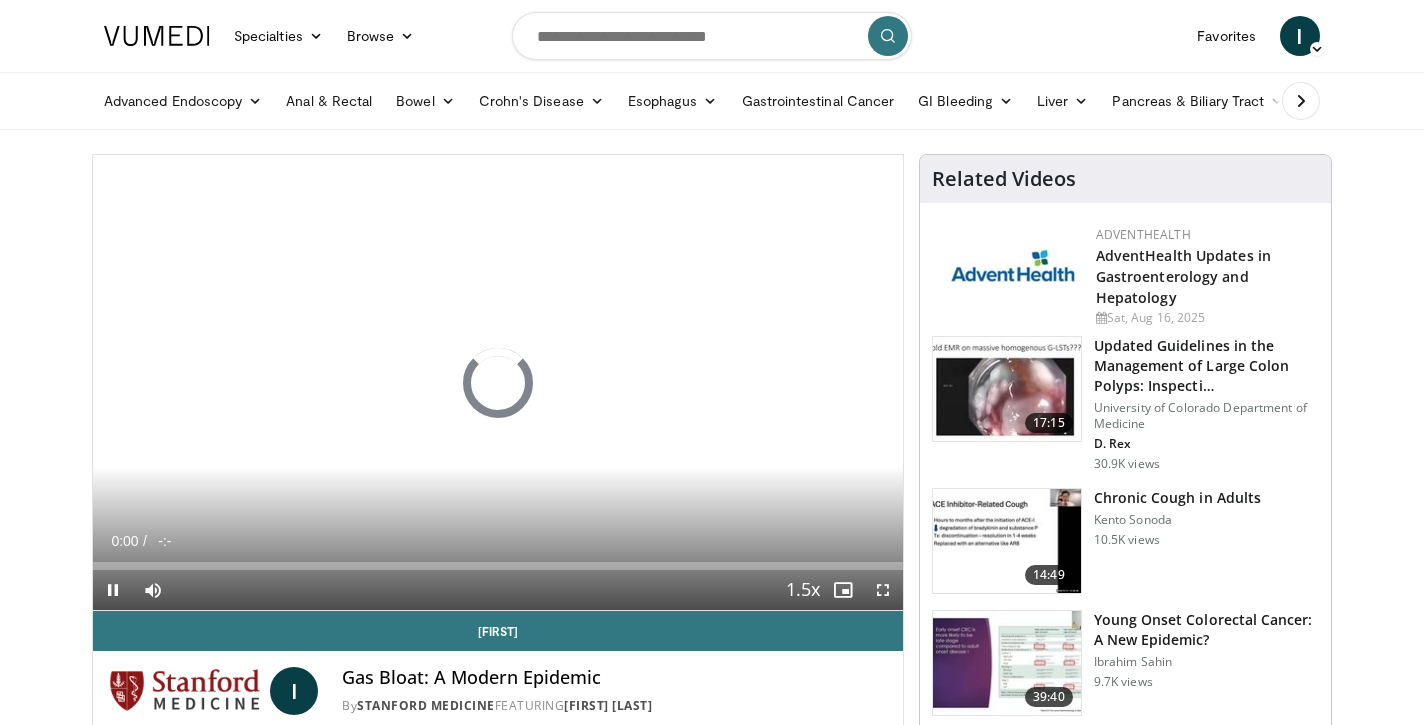 scroll, scrollTop: 0, scrollLeft: 0, axis: both 